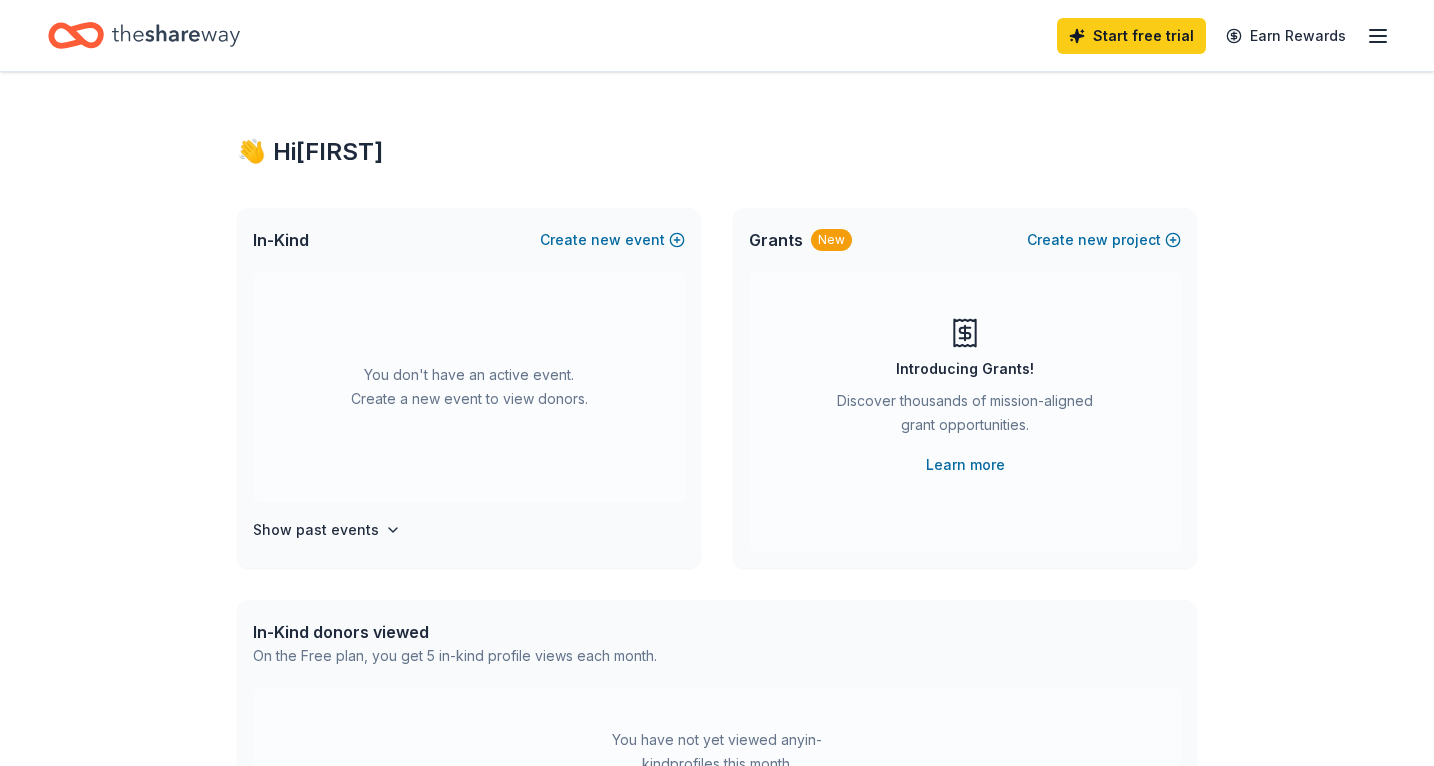 scroll, scrollTop: 0, scrollLeft: 0, axis: both 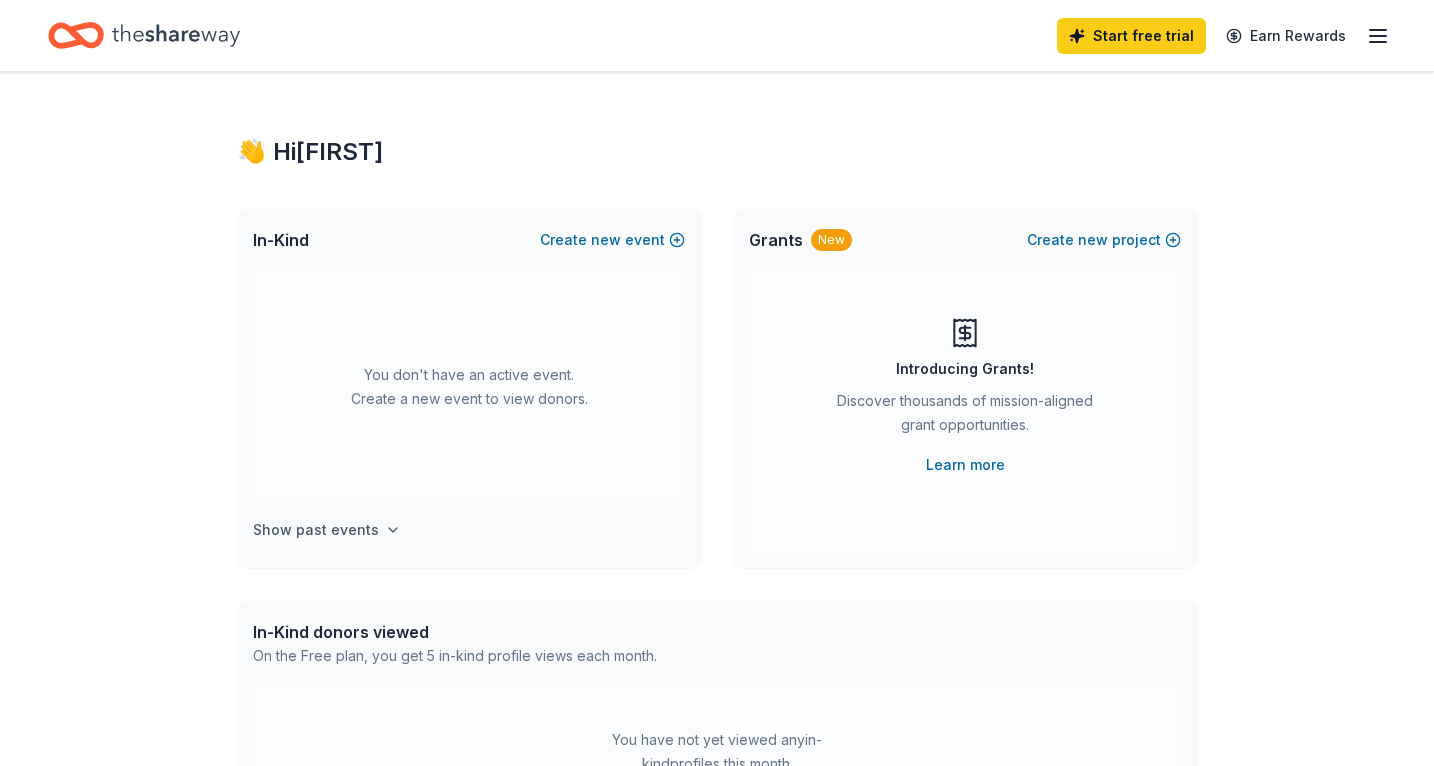 click 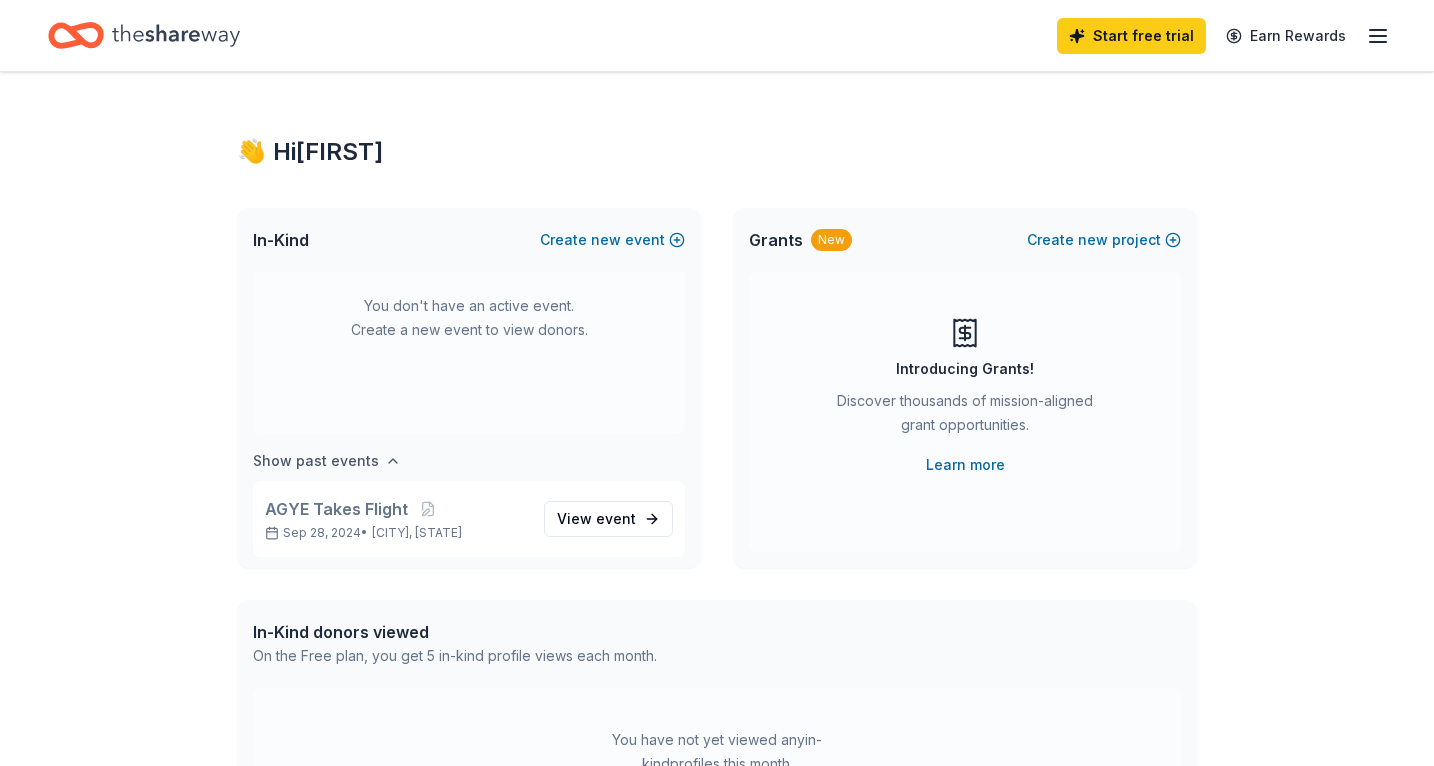 scroll, scrollTop: 74, scrollLeft: 0, axis: vertical 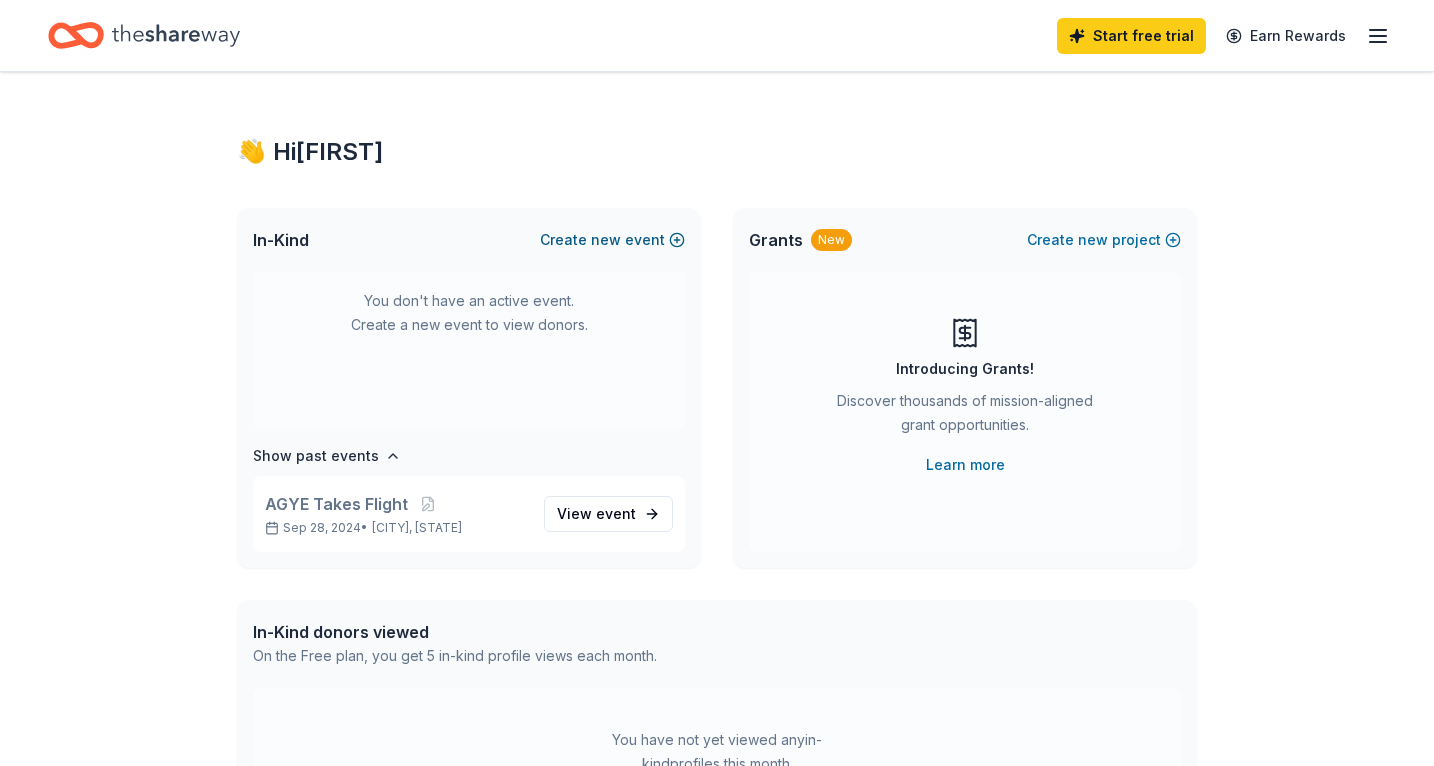 click on "new" at bounding box center (606, 240) 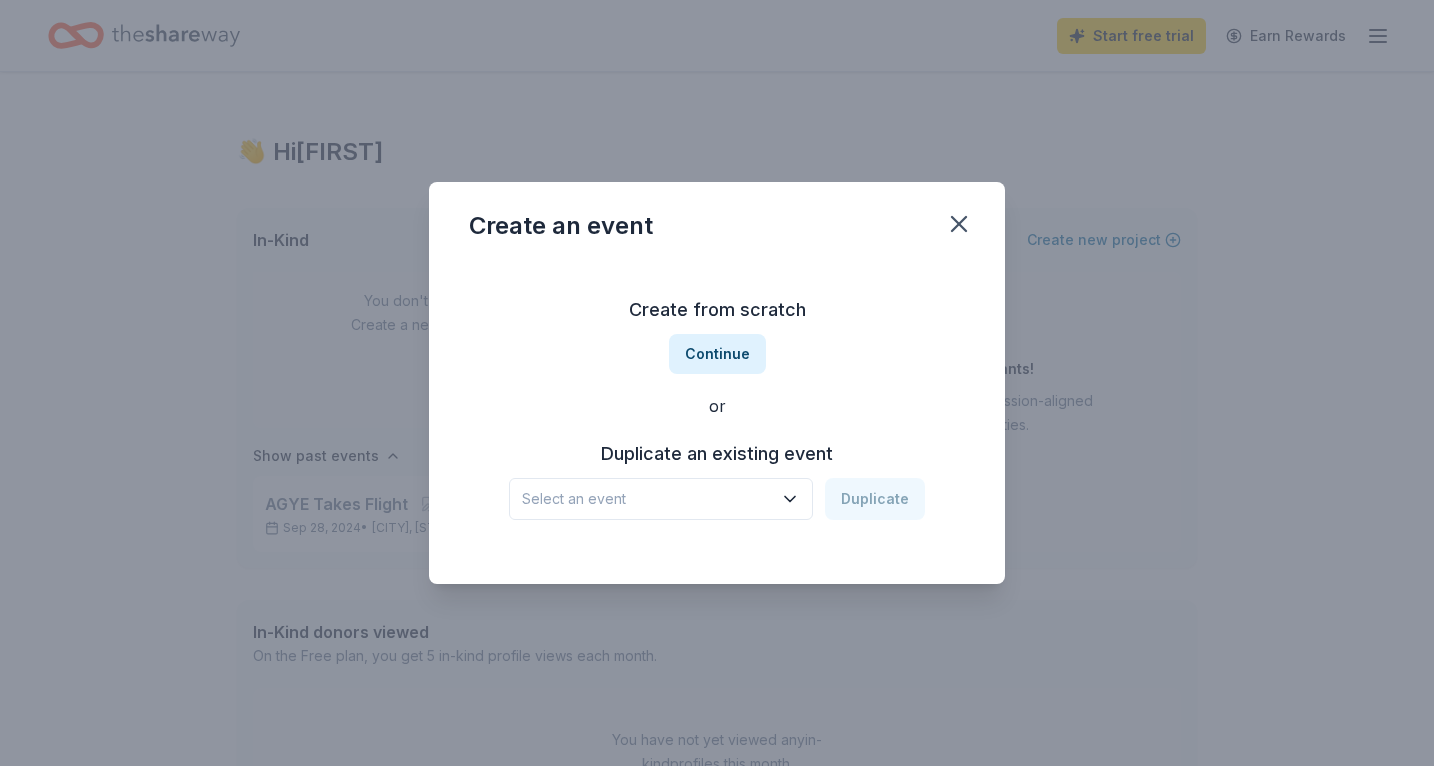 click on "Select an event" at bounding box center [647, 499] 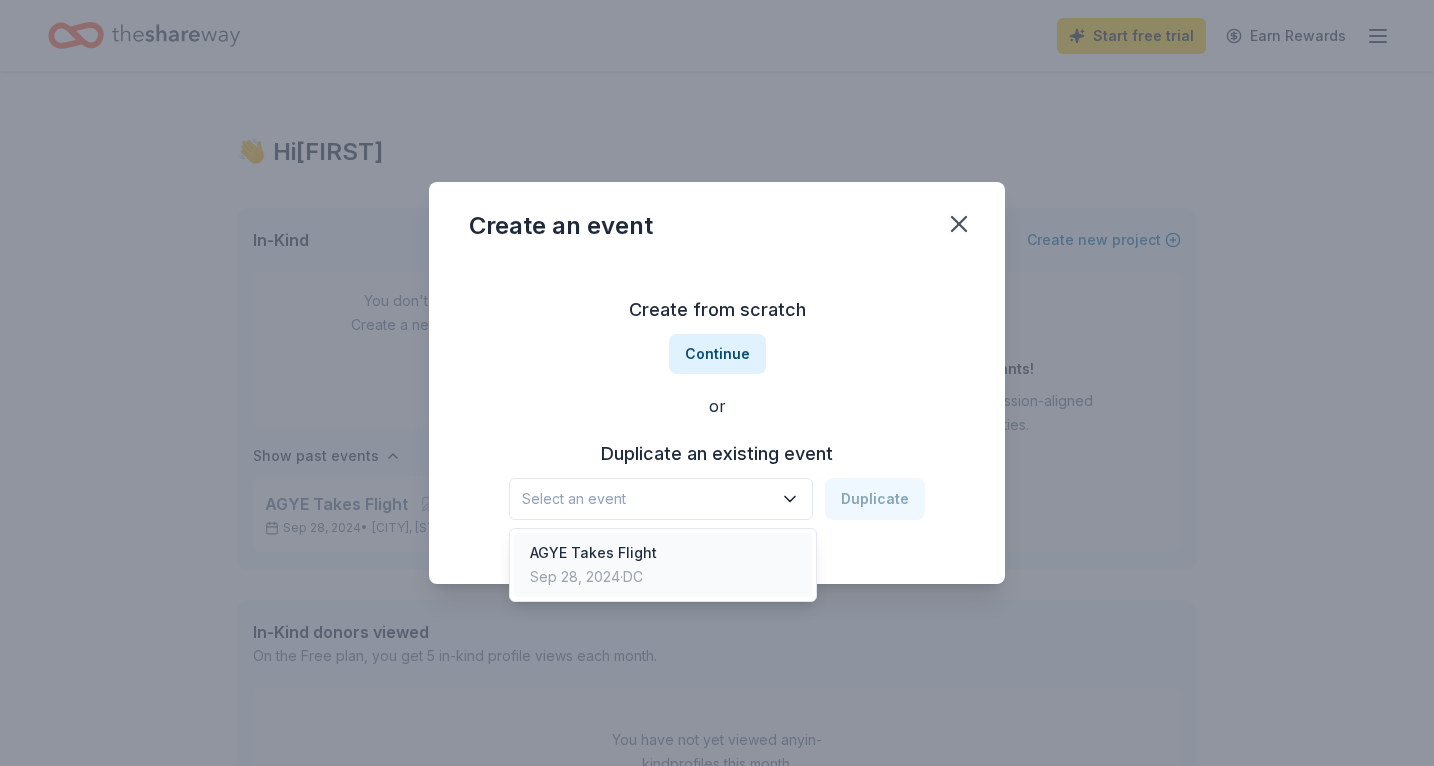 click on "AGYE Takes Flight" at bounding box center (593, 553) 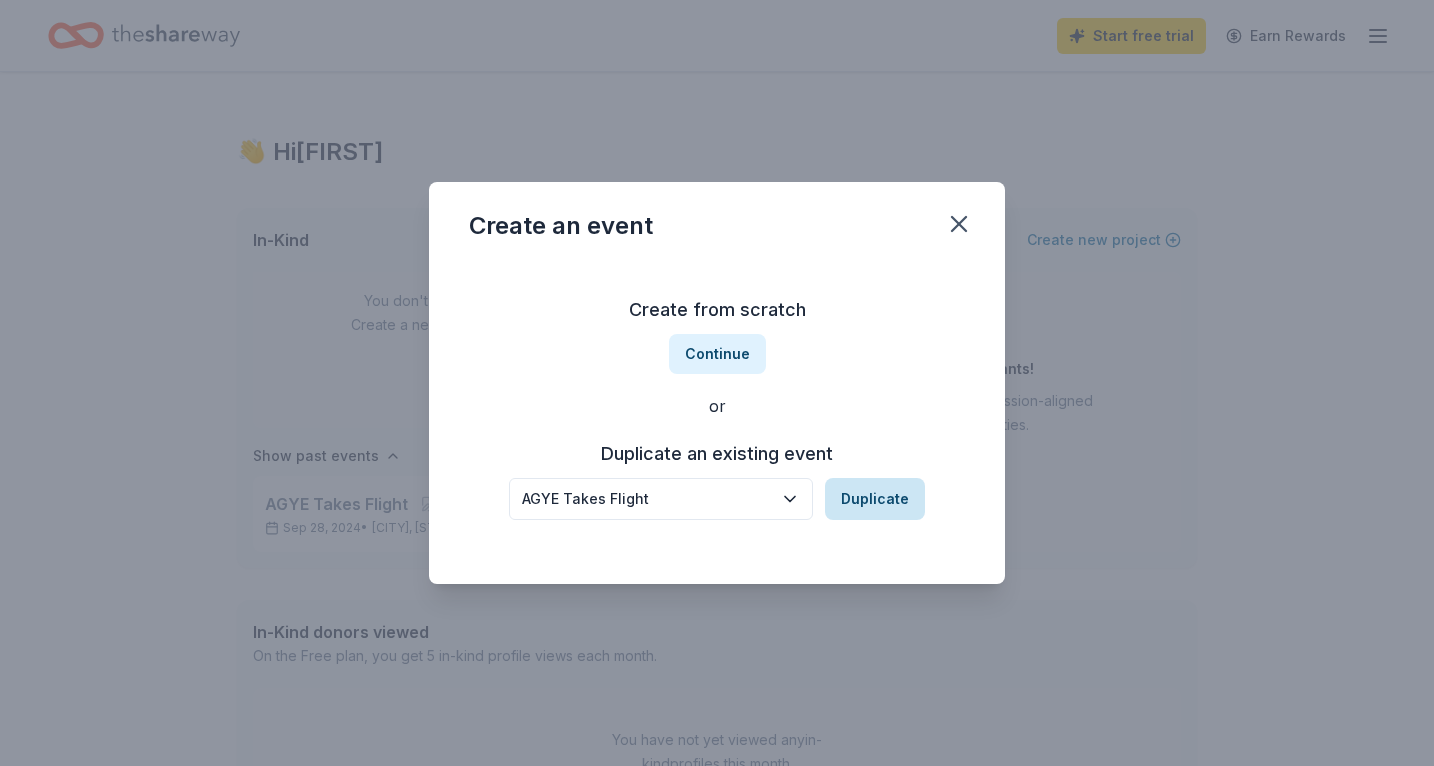 click on "Duplicate" at bounding box center (875, 499) 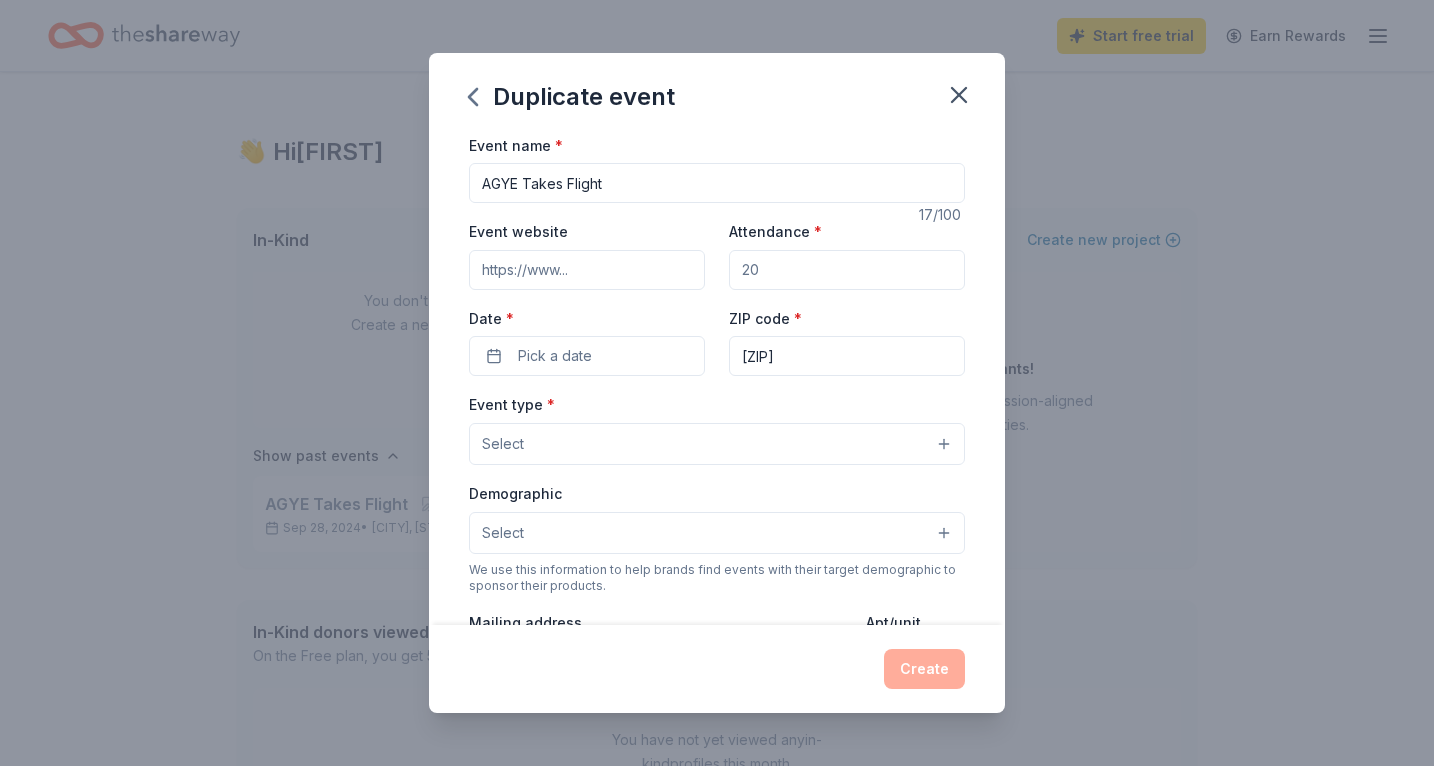 click on "AGYE Takes Flight" at bounding box center [717, 183] 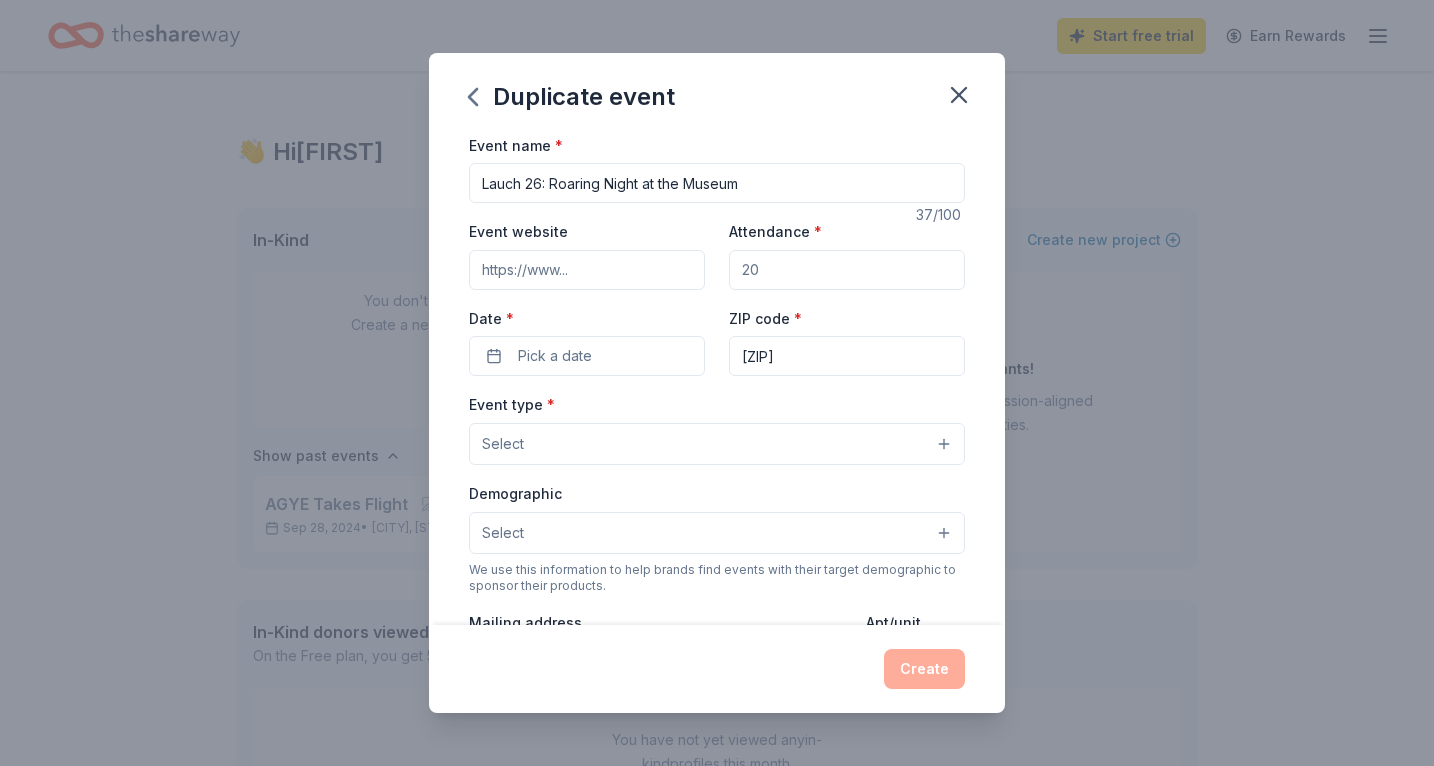 type on "Lauch 26: Roaring Night at the Museum" 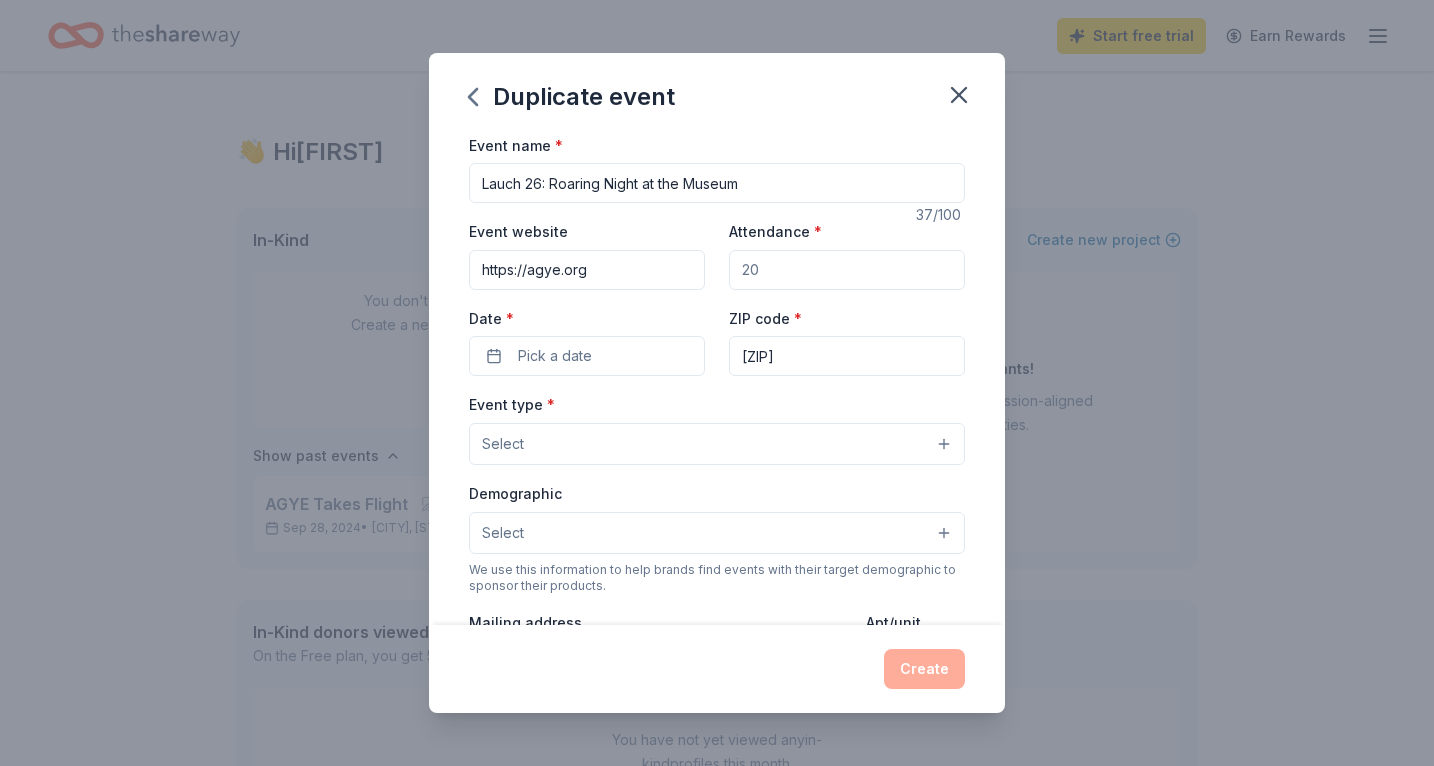 type on "https://agye.org" 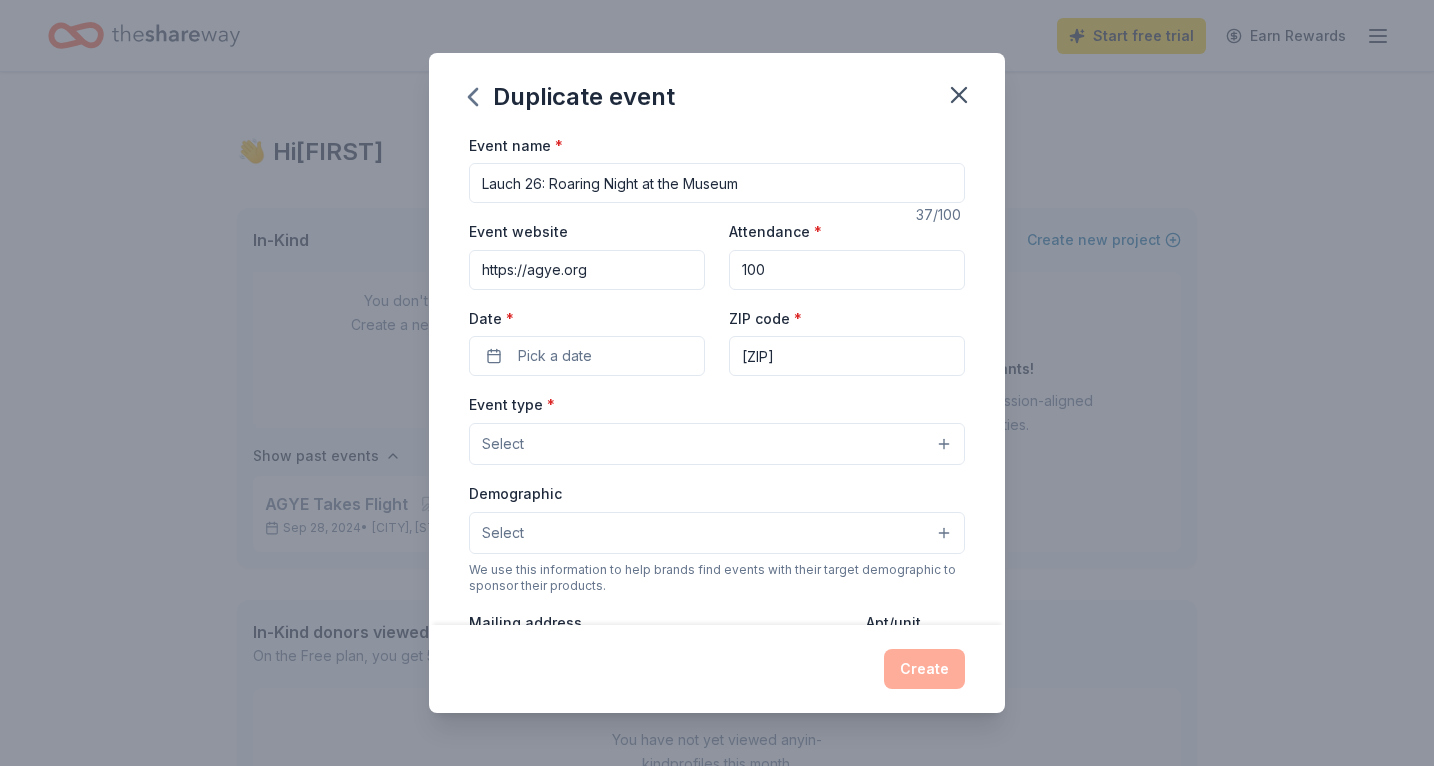 type on "100" 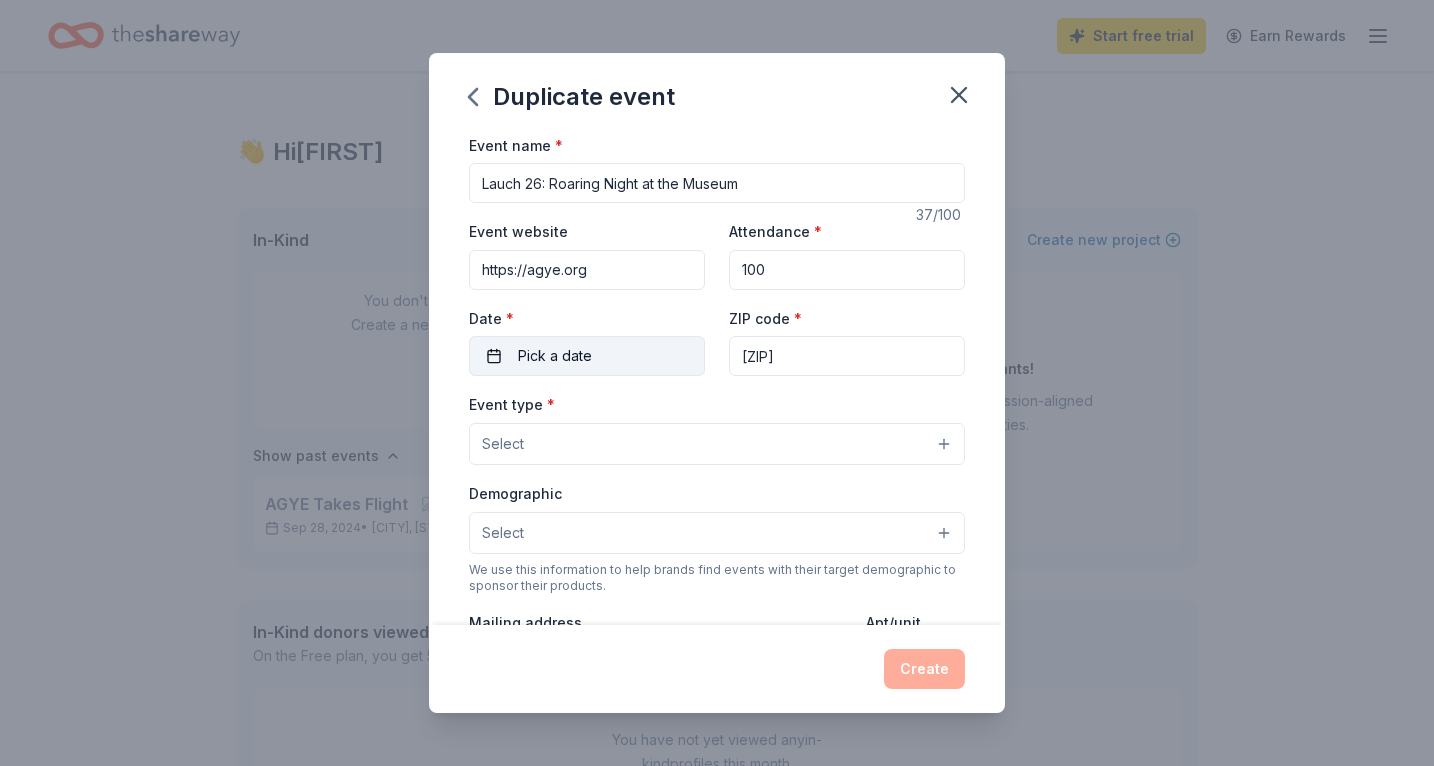 click on "Pick a date" at bounding box center (587, 356) 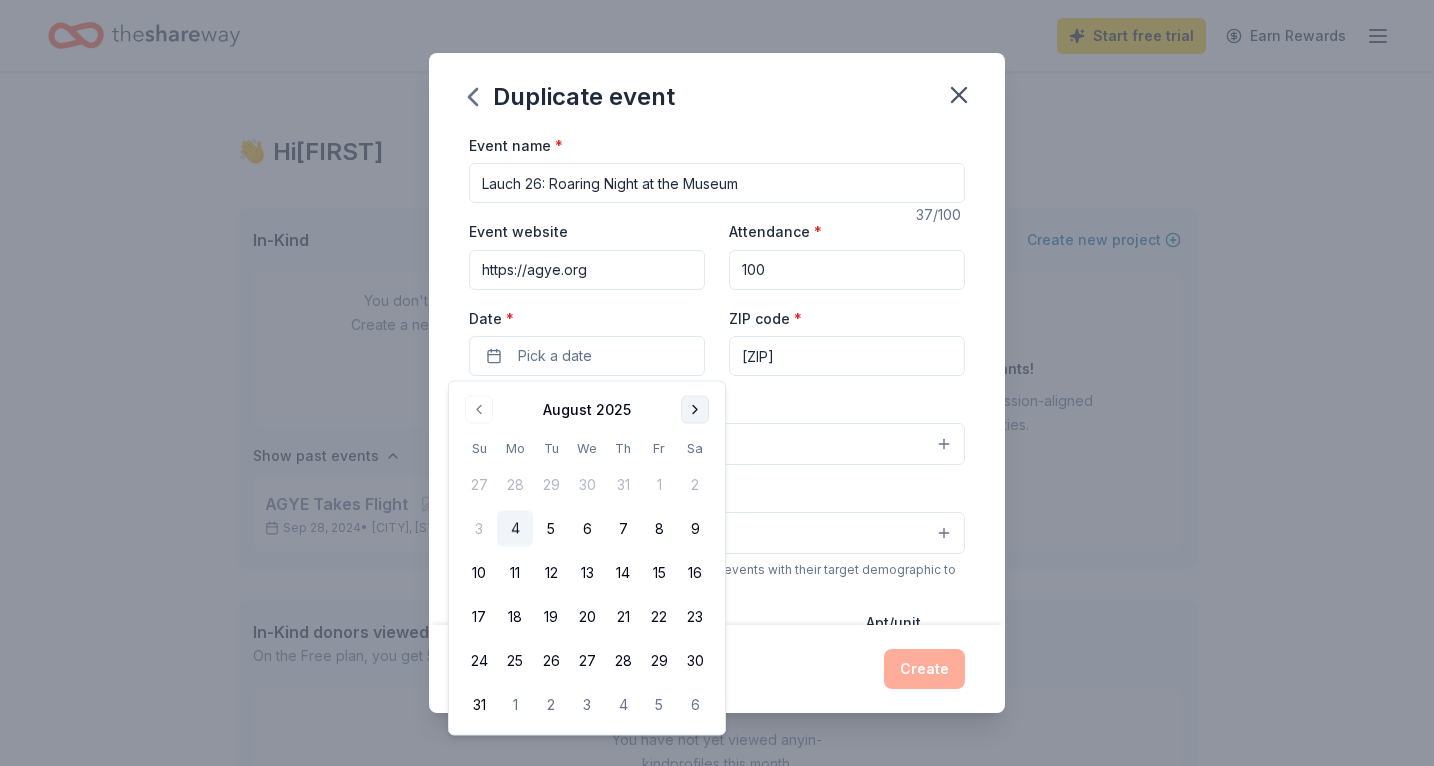 click at bounding box center [695, 410] 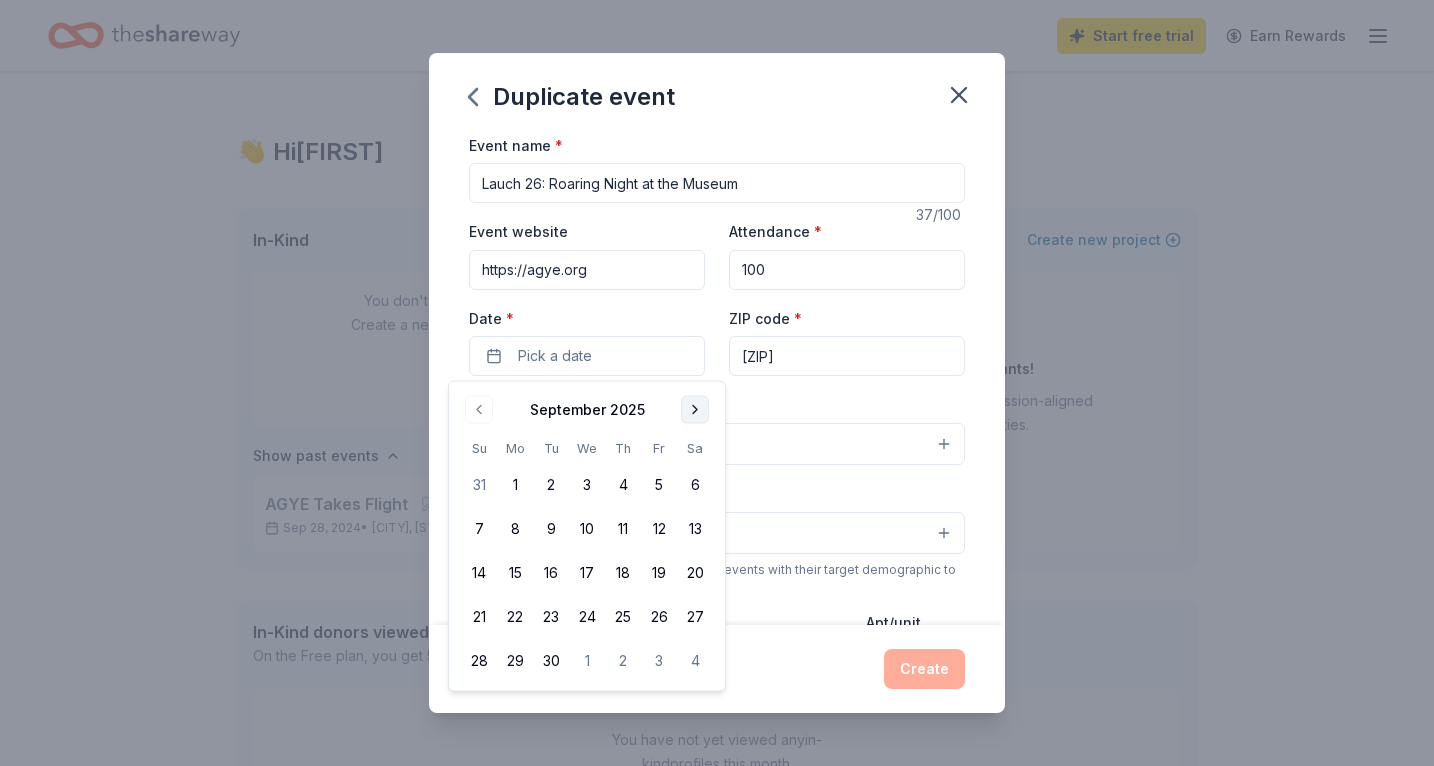 click at bounding box center (695, 410) 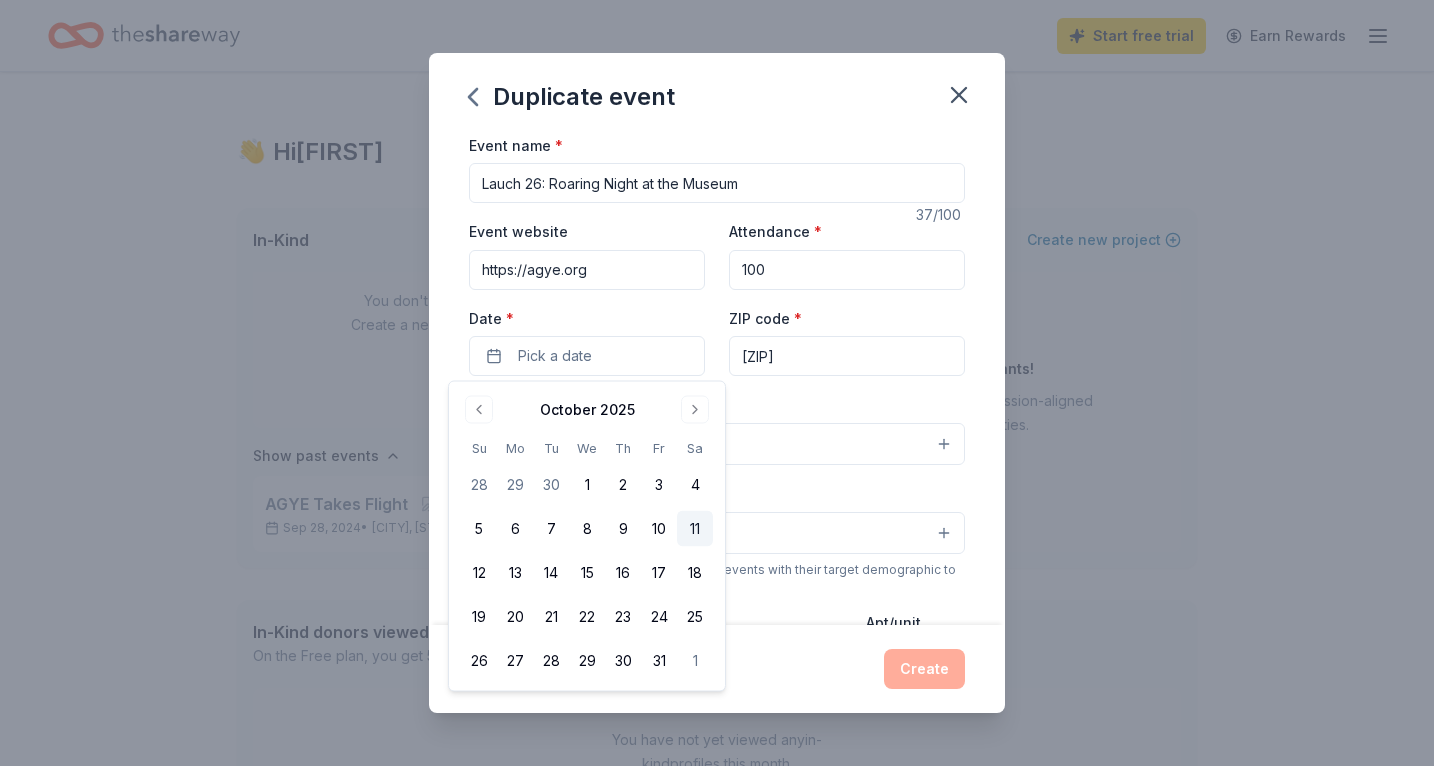 click on "11" at bounding box center [695, 529] 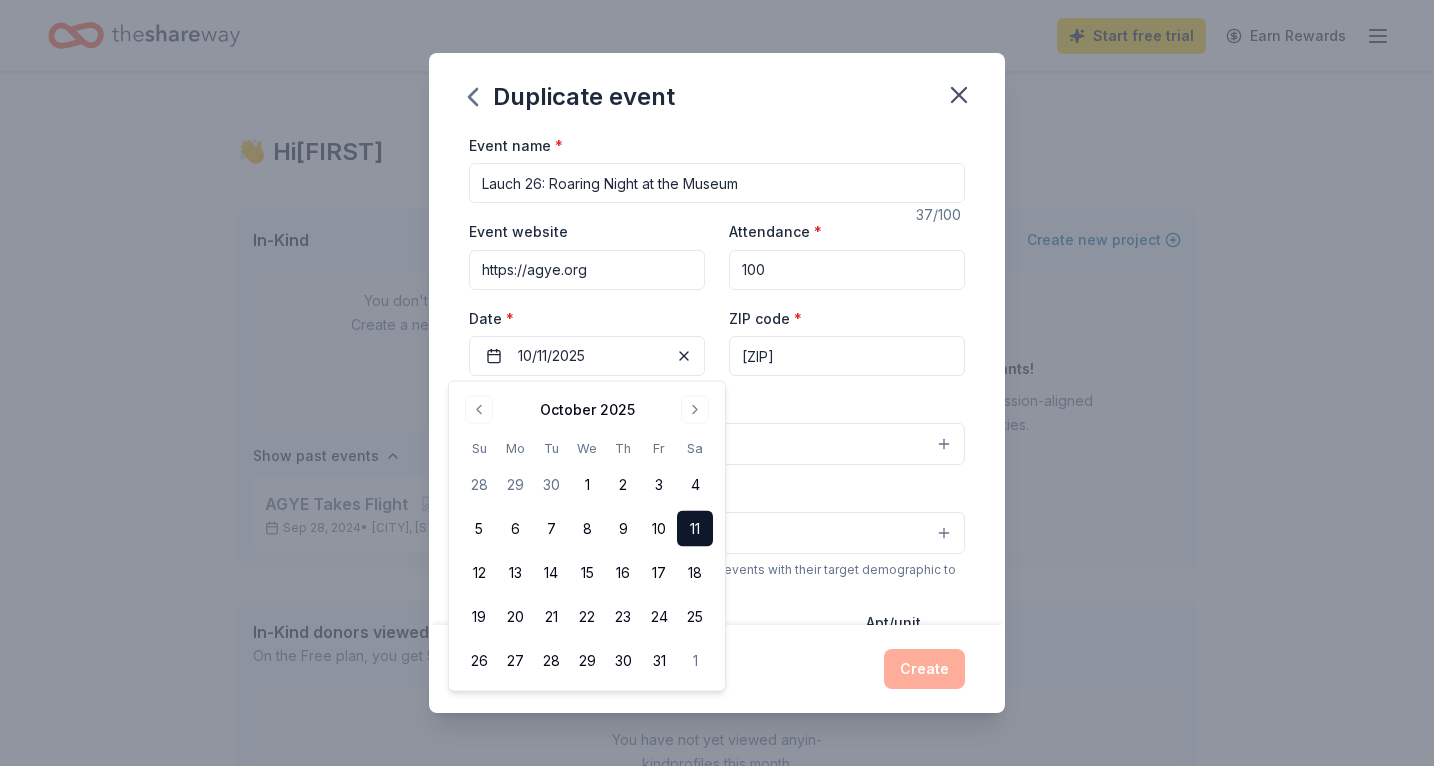 click on "20068" at bounding box center (847, 356) 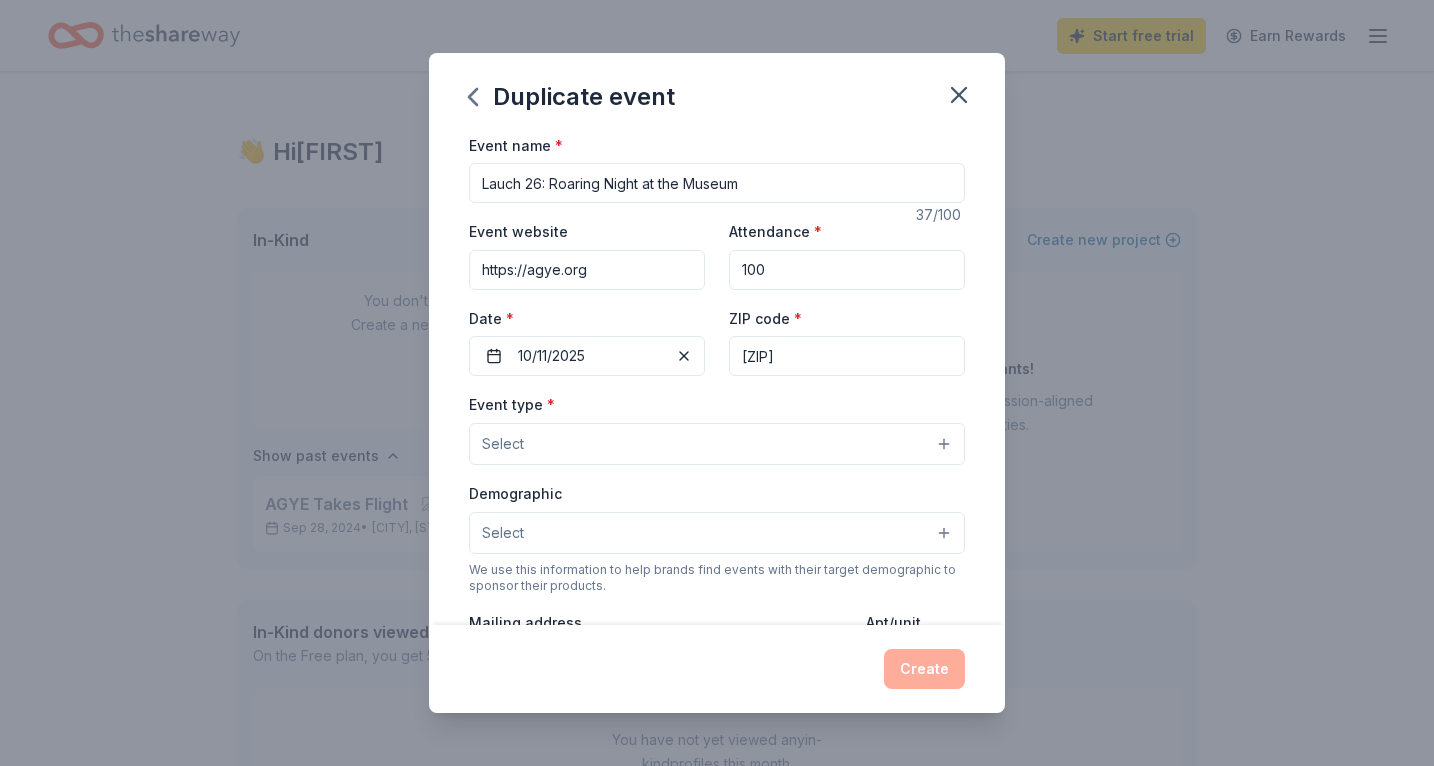 click on "20068" at bounding box center (847, 356) 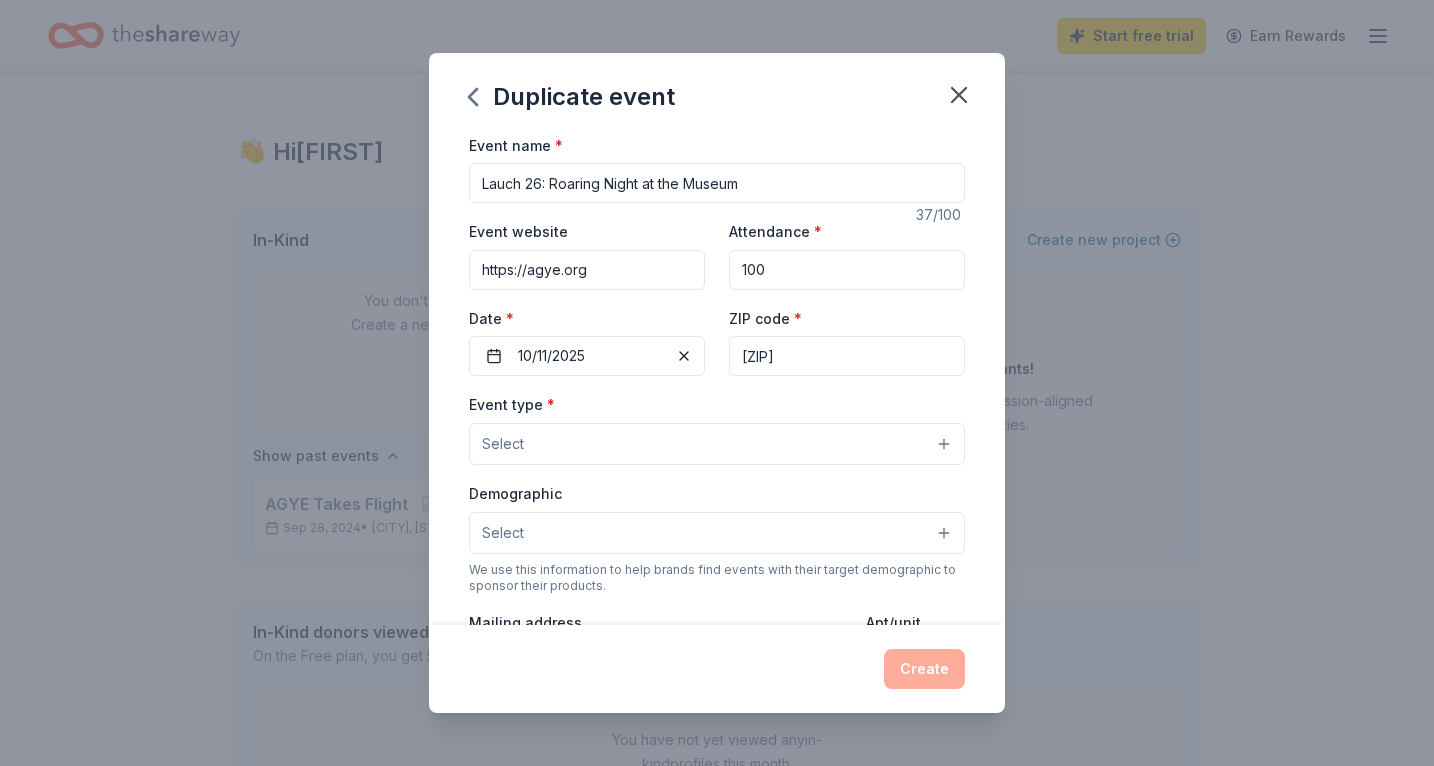 type on "20740" 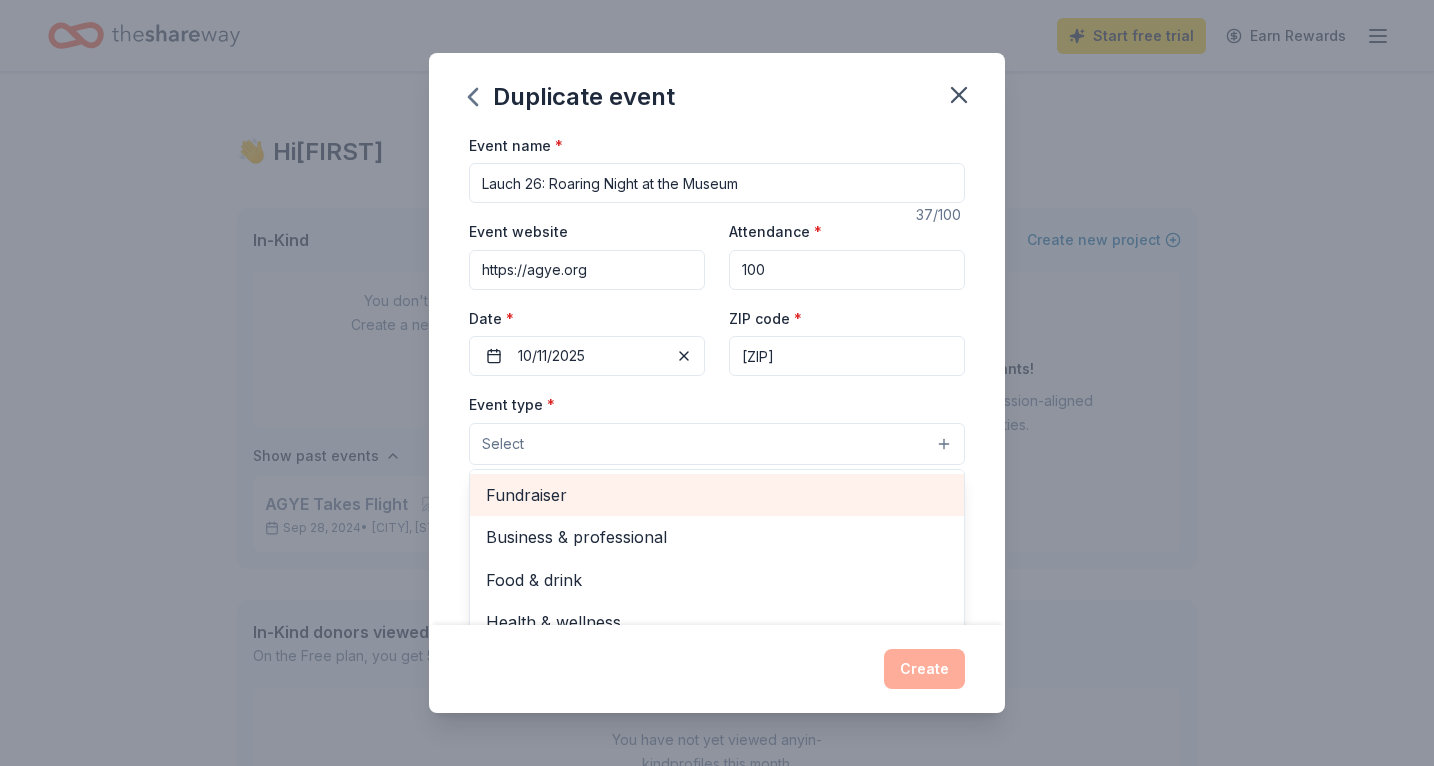 click on "Fundraiser" at bounding box center (717, 495) 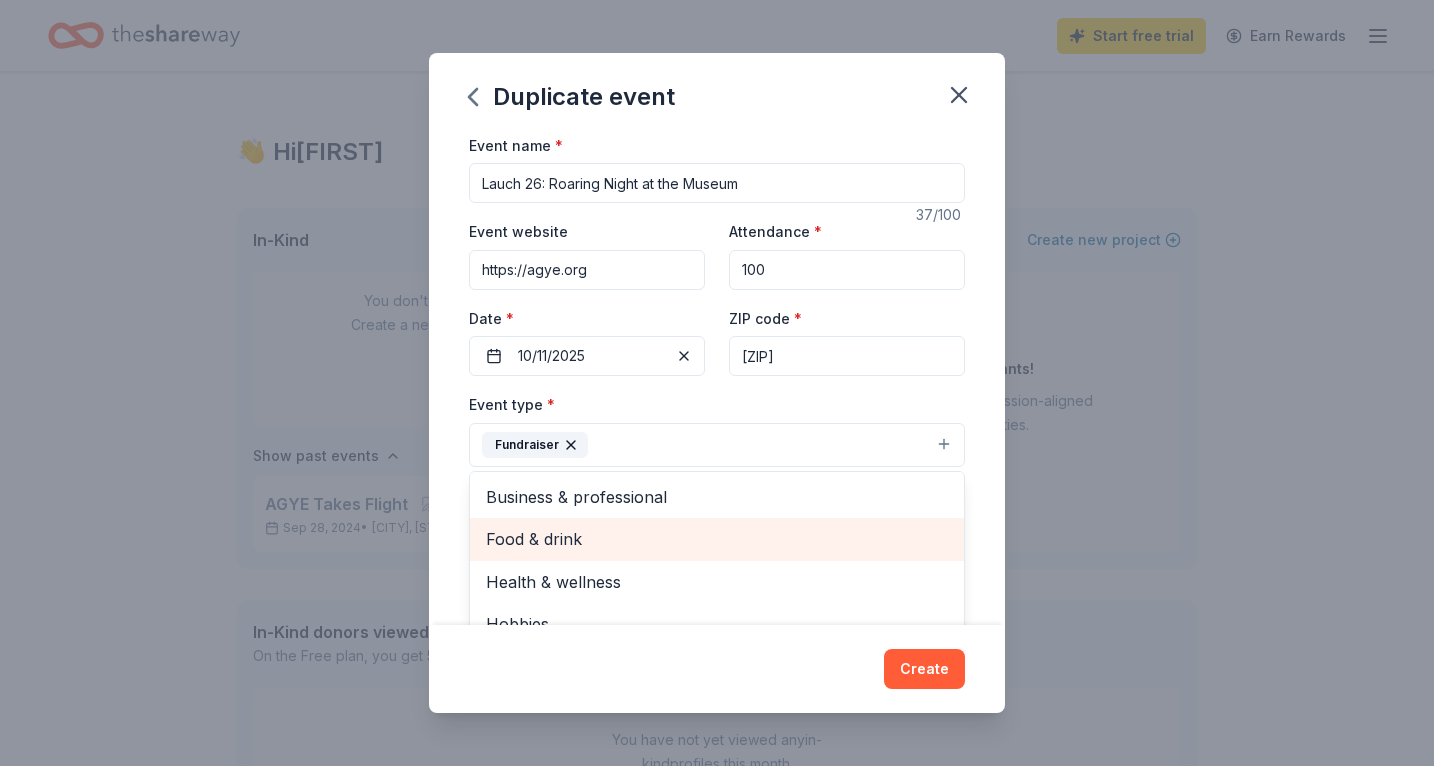 scroll, scrollTop: 24, scrollLeft: 0, axis: vertical 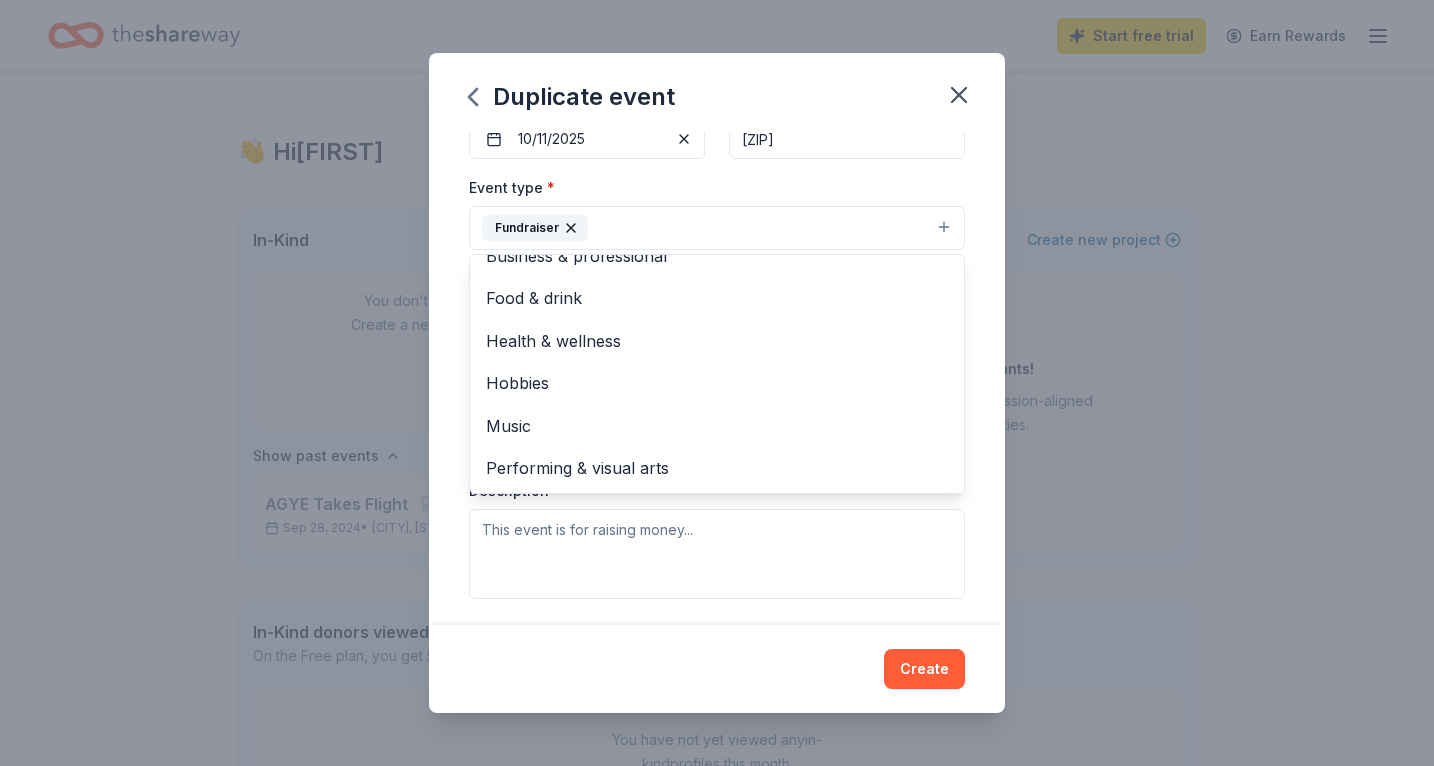 click on "Event type * Fundraiser Business & professional Food & drink Health & wellness Hobbies Music Performing & visual arts" at bounding box center (717, 212) 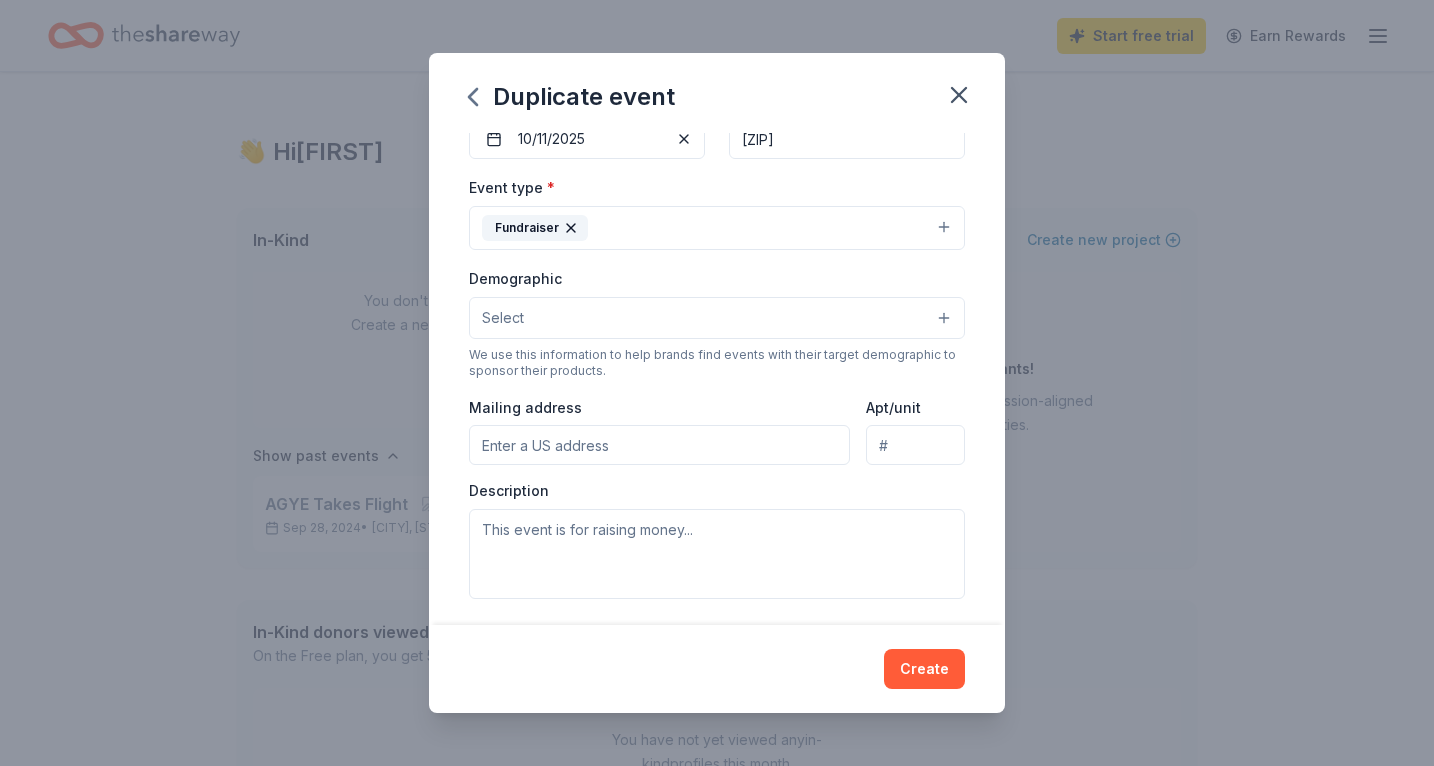 click on "Select" at bounding box center (717, 318) 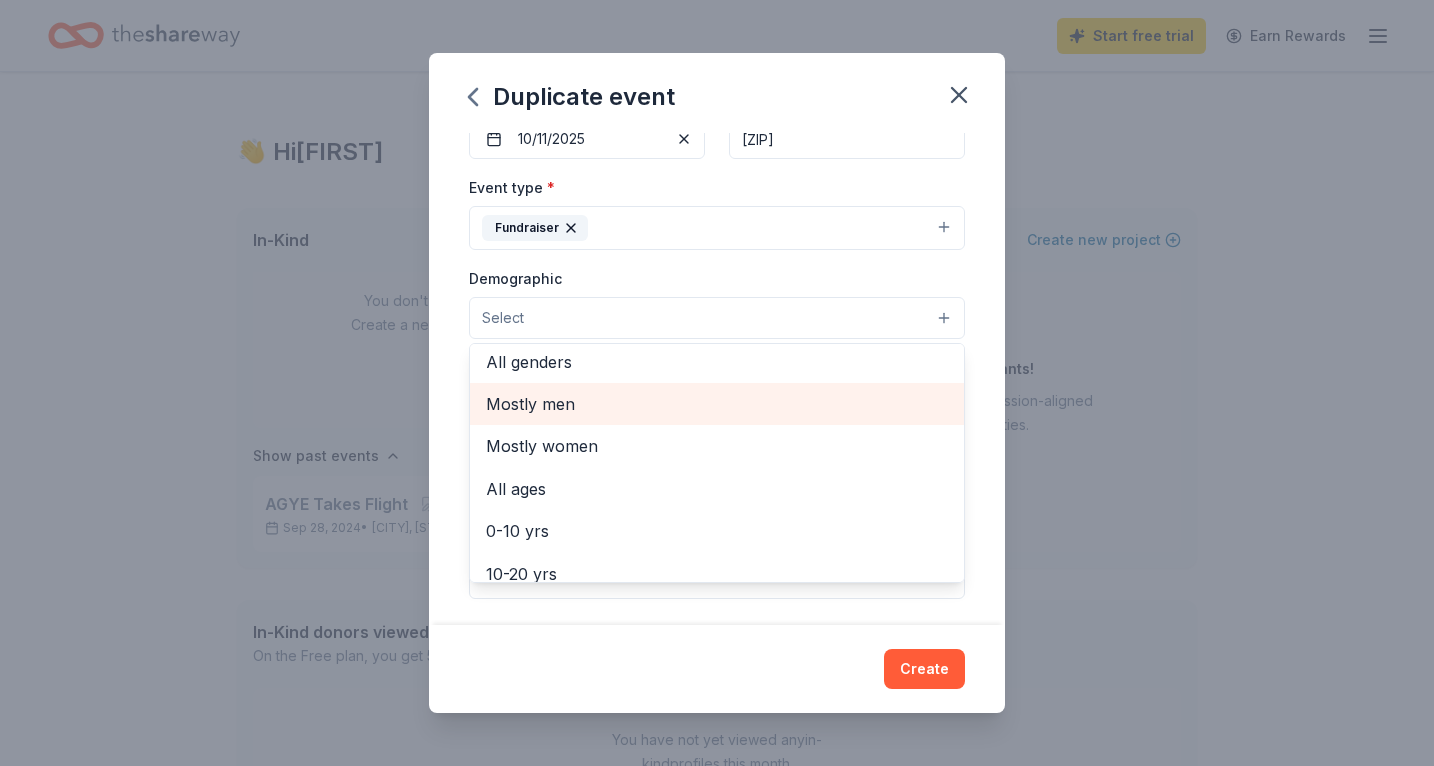 scroll, scrollTop: 0, scrollLeft: 0, axis: both 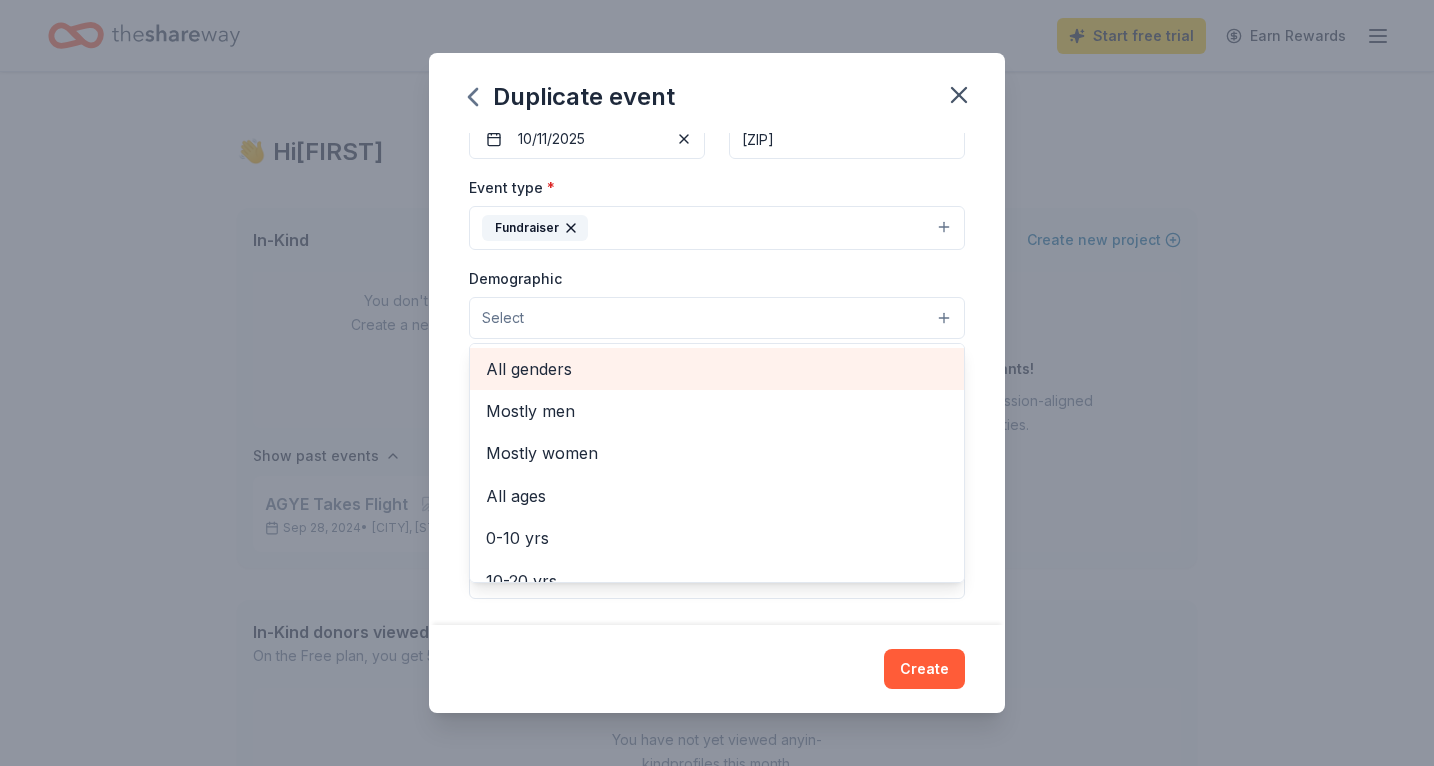 click on "All genders" at bounding box center [717, 369] 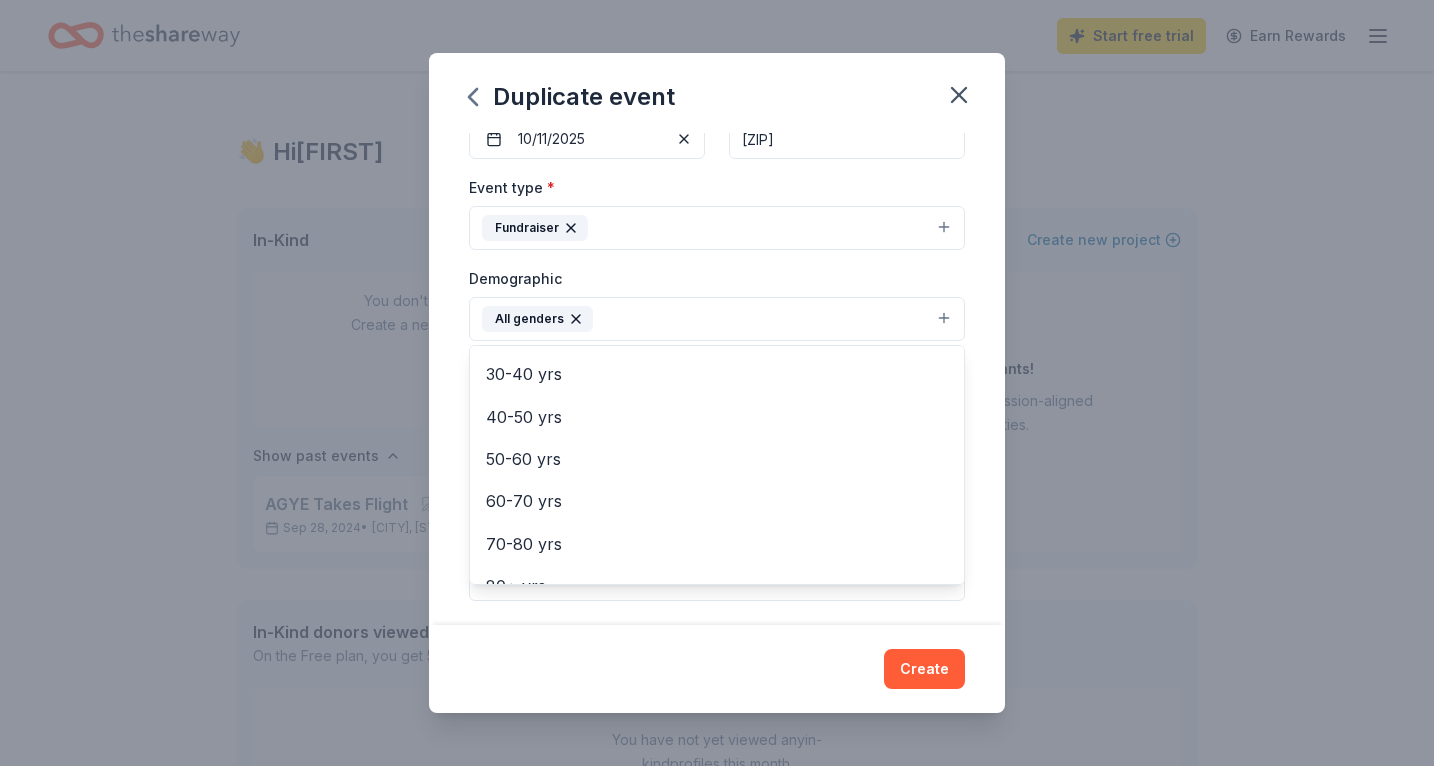 scroll, scrollTop: 279, scrollLeft: 0, axis: vertical 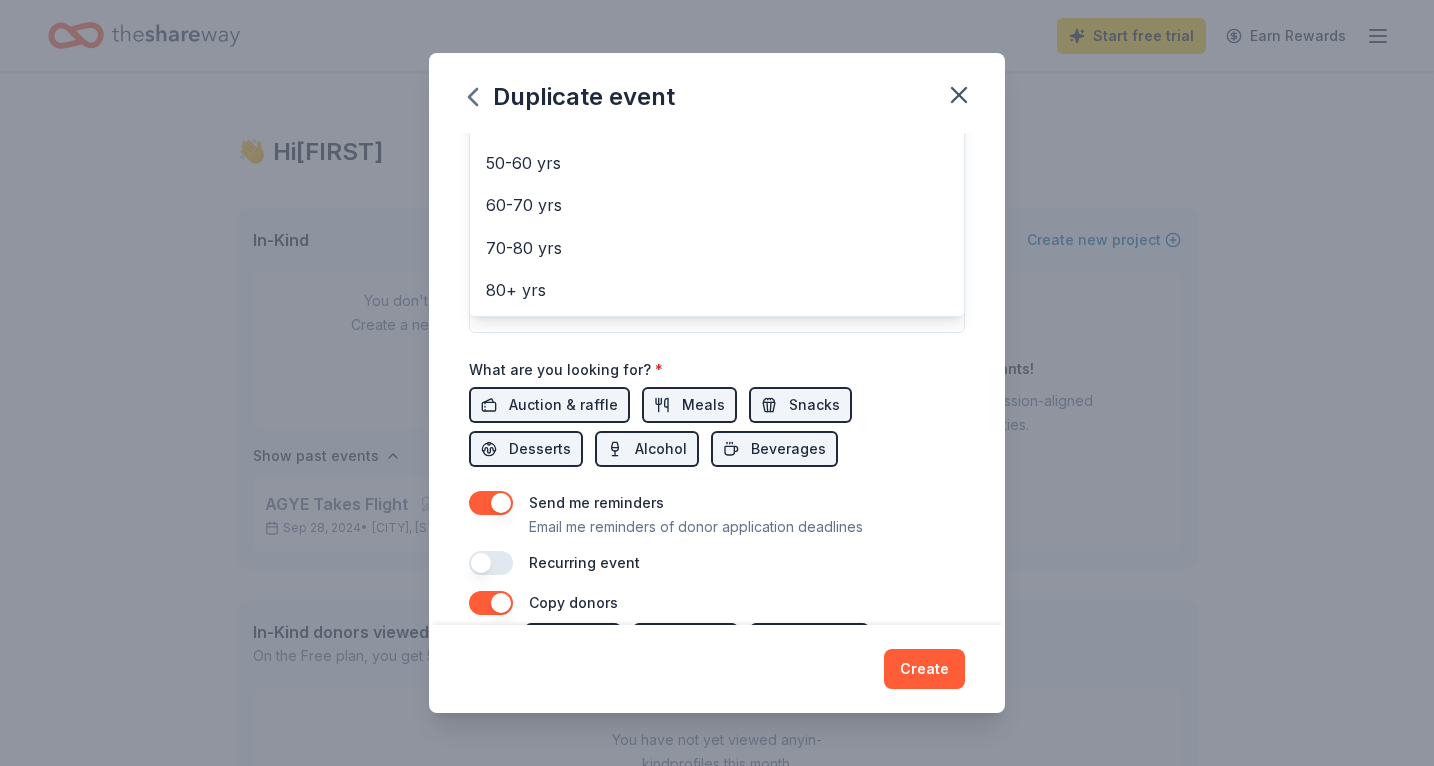 click on "Event name * Lauch 26: Roaring Night at the Museum 37 /100 Event website https://agye.org Attendance * 100 Date * 10/11/2025 ZIP code * 20740 Event type * Fundraiser Demographic All genders Mostly men Mostly women All ages 0-10 yrs 10-20 yrs 20-30 yrs 30-40 yrs 40-50 yrs 50-60 yrs 60-70 yrs 70-80 yrs 80+ yrs We use this information to help brands find events with their target demographic to sponsor their products. Mailing address Apt/unit Description What are you looking for? * Auction & raffle Meals Snacks Desserts Alcohol Beverages Send me reminders Email me reminders of donor application deadlines Recurring event" at bounding box center (717, 112) 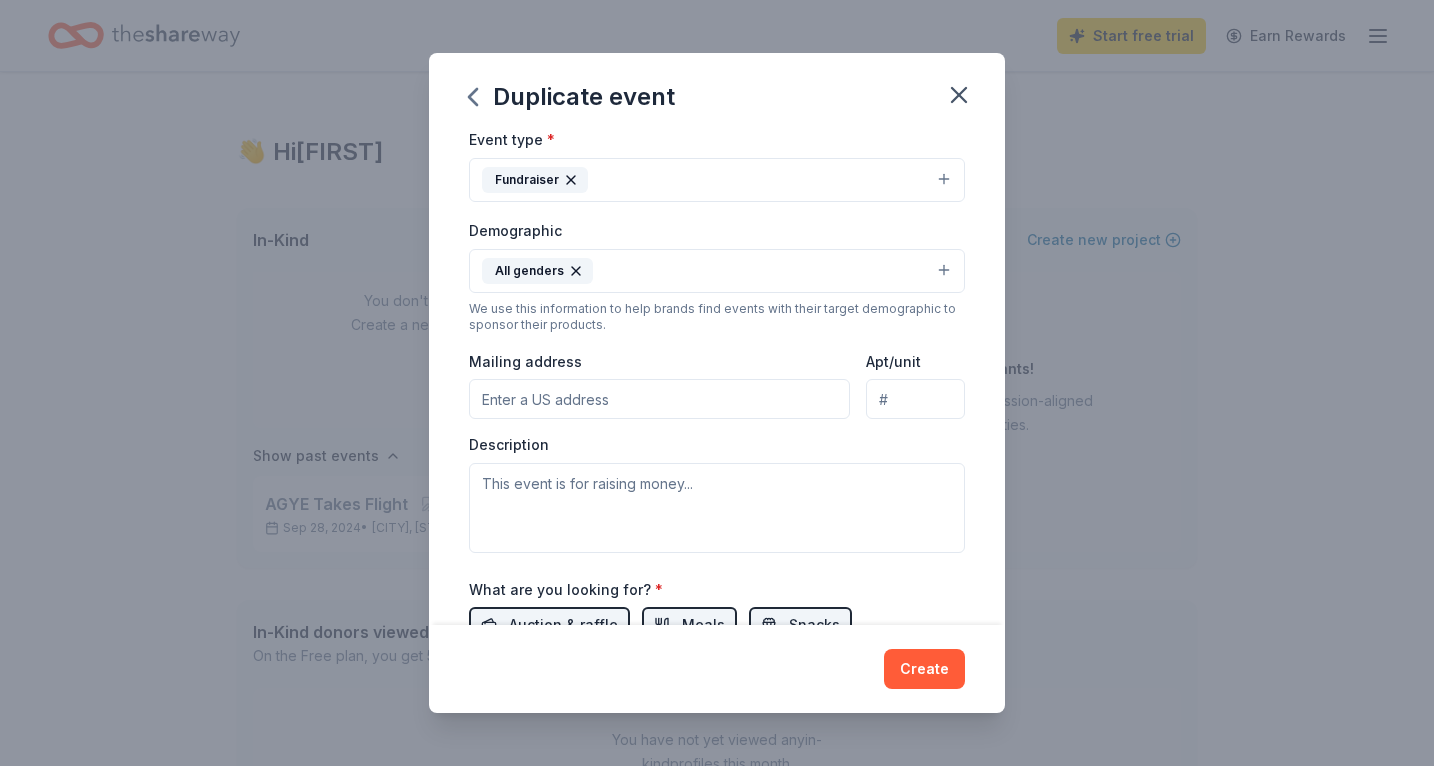 scroll, scrollTop: 281, scrollLeft: 0, axis: vertical 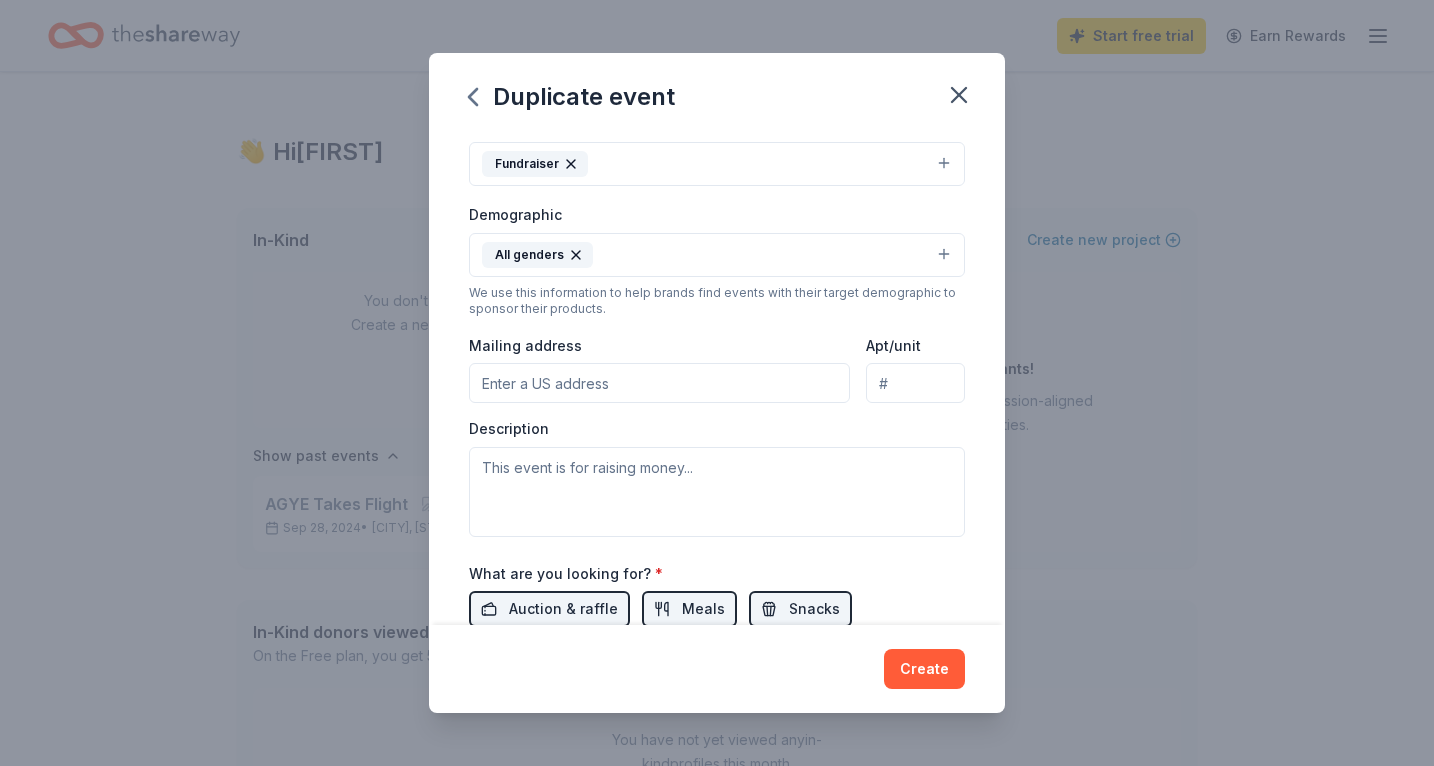 click on "Mailing address" at bounding box center (659, 383) 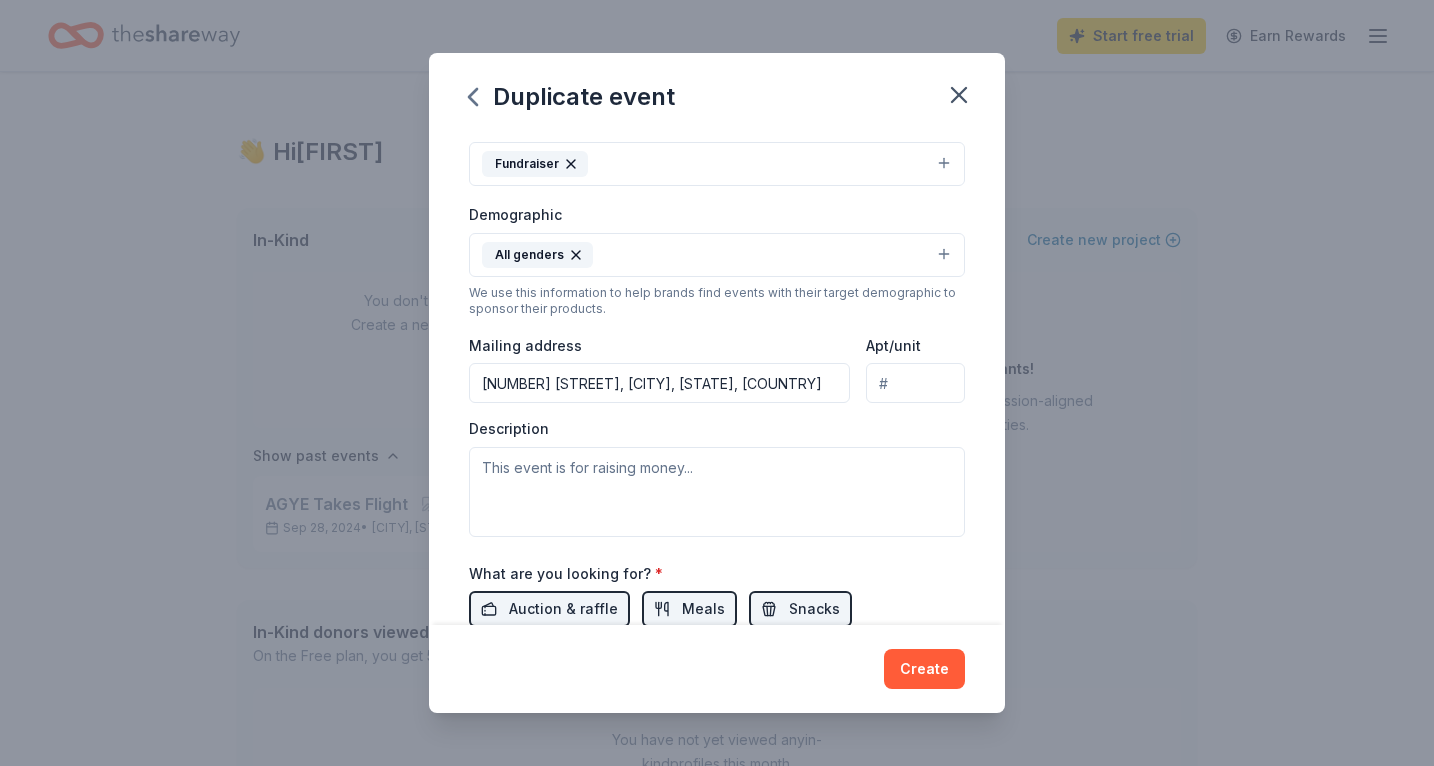 type on "5907 Kentucky Avenue, District Heights, MD, 20747" 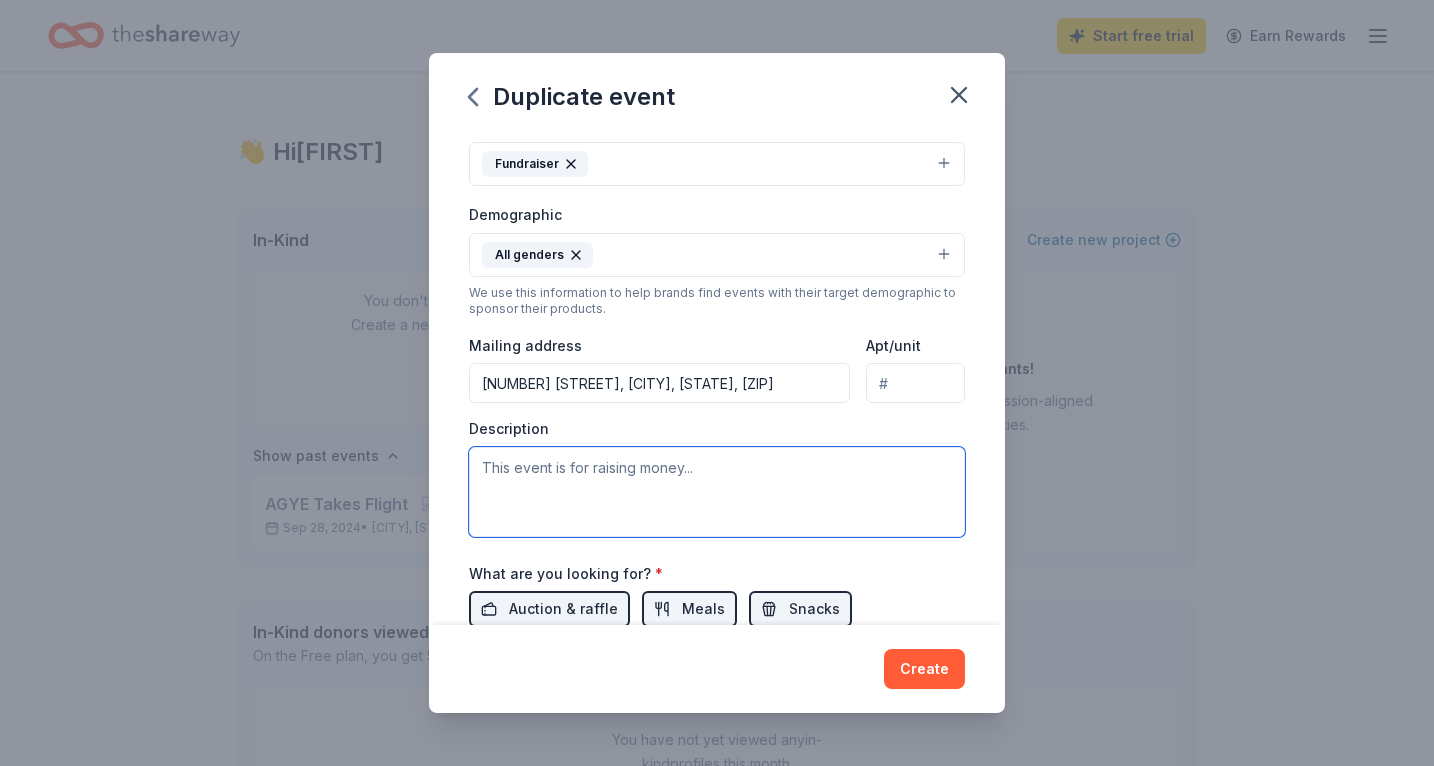 click at bounding box center [717, 492] 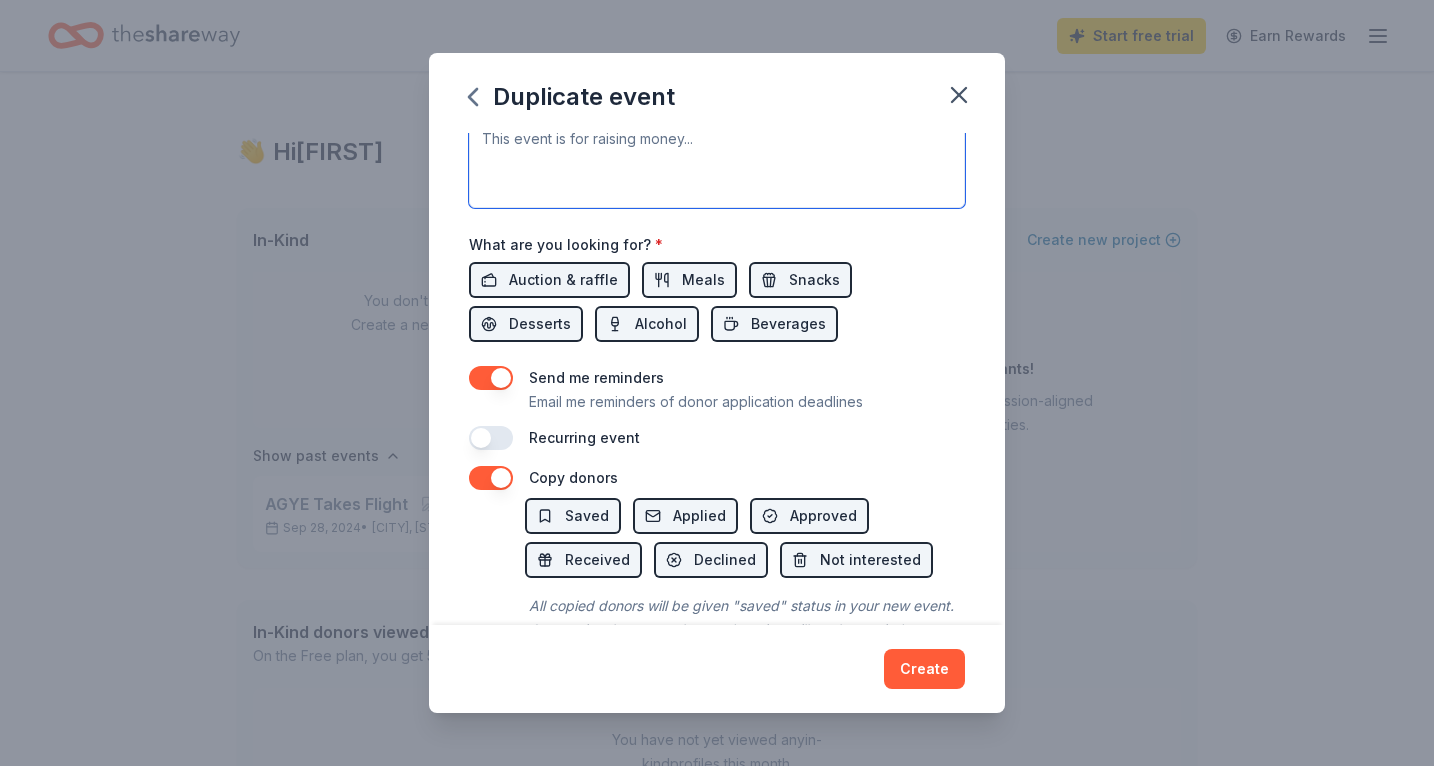 scroll, scrollTop: 616, scrollLeft: 0, axis: vertical 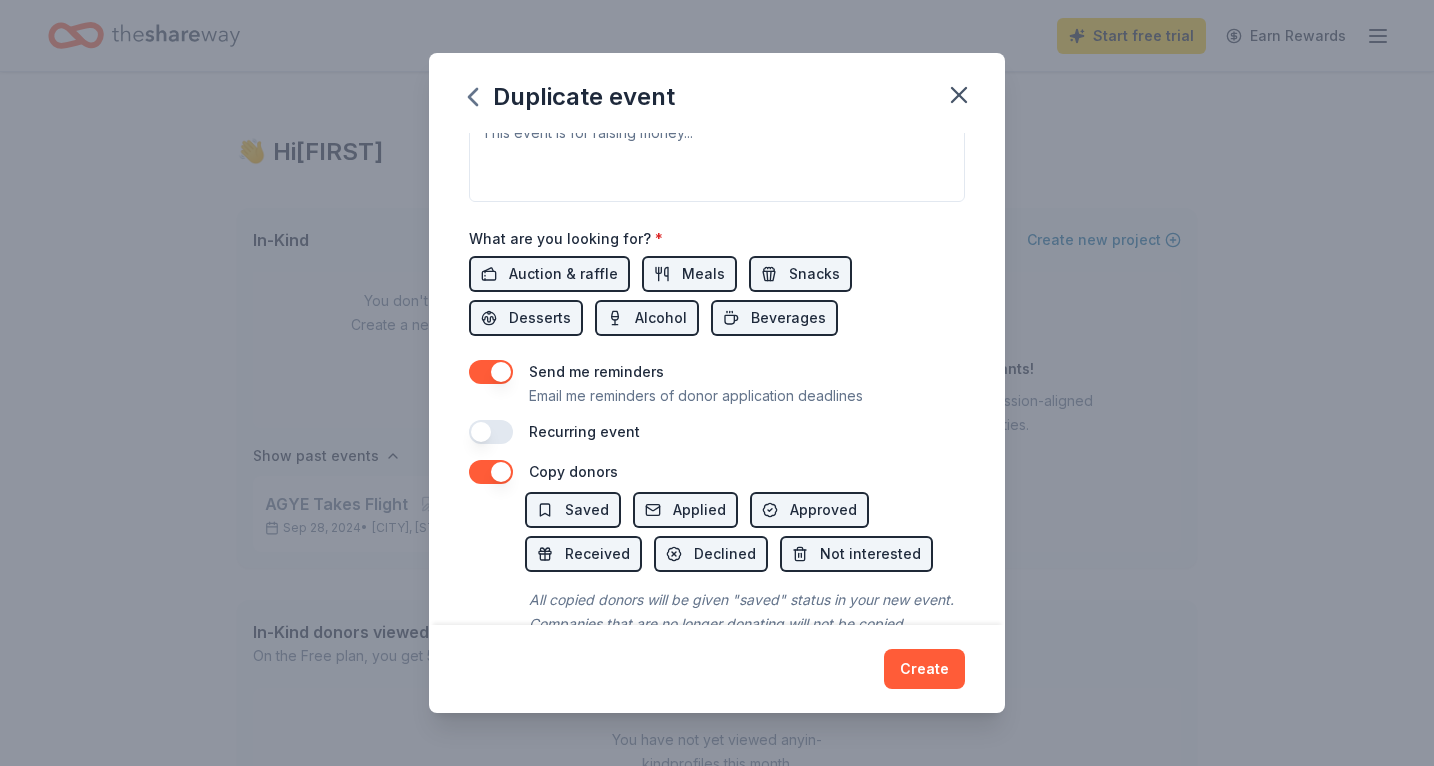click at bounding box center [491, 372] 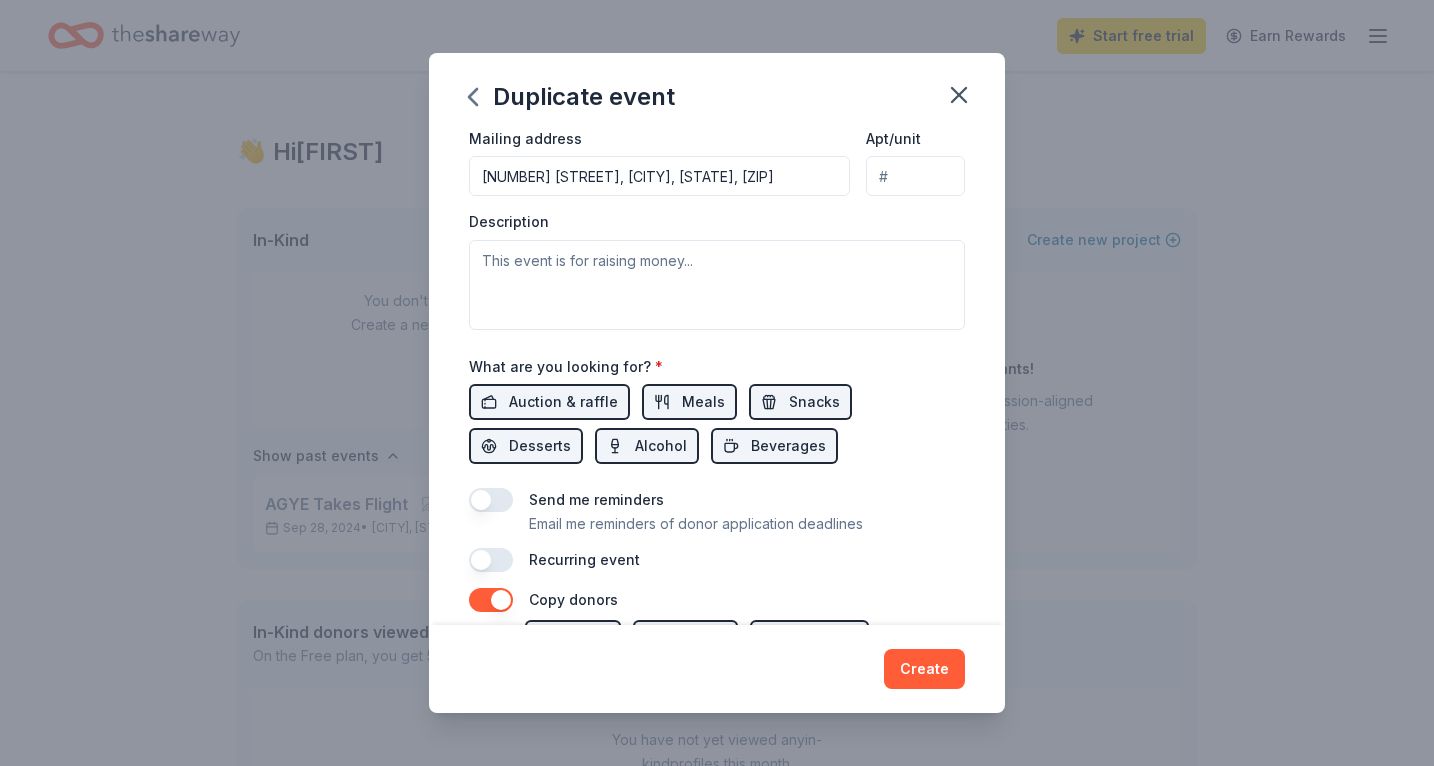 scroll, scrollTop: 486, scrollLeft: 0, axis: vertical 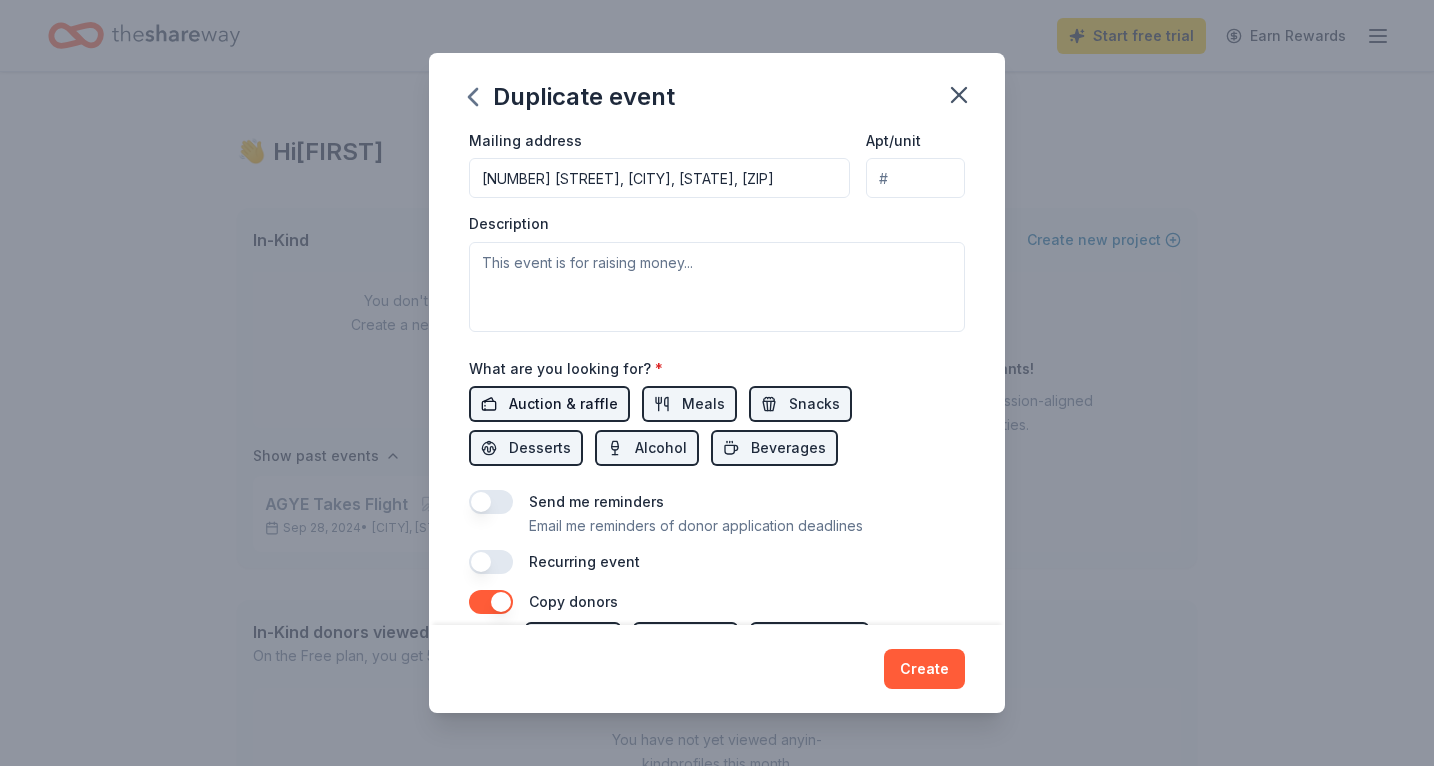 click on "Auction & raffle" at bounding box center [563, 404] 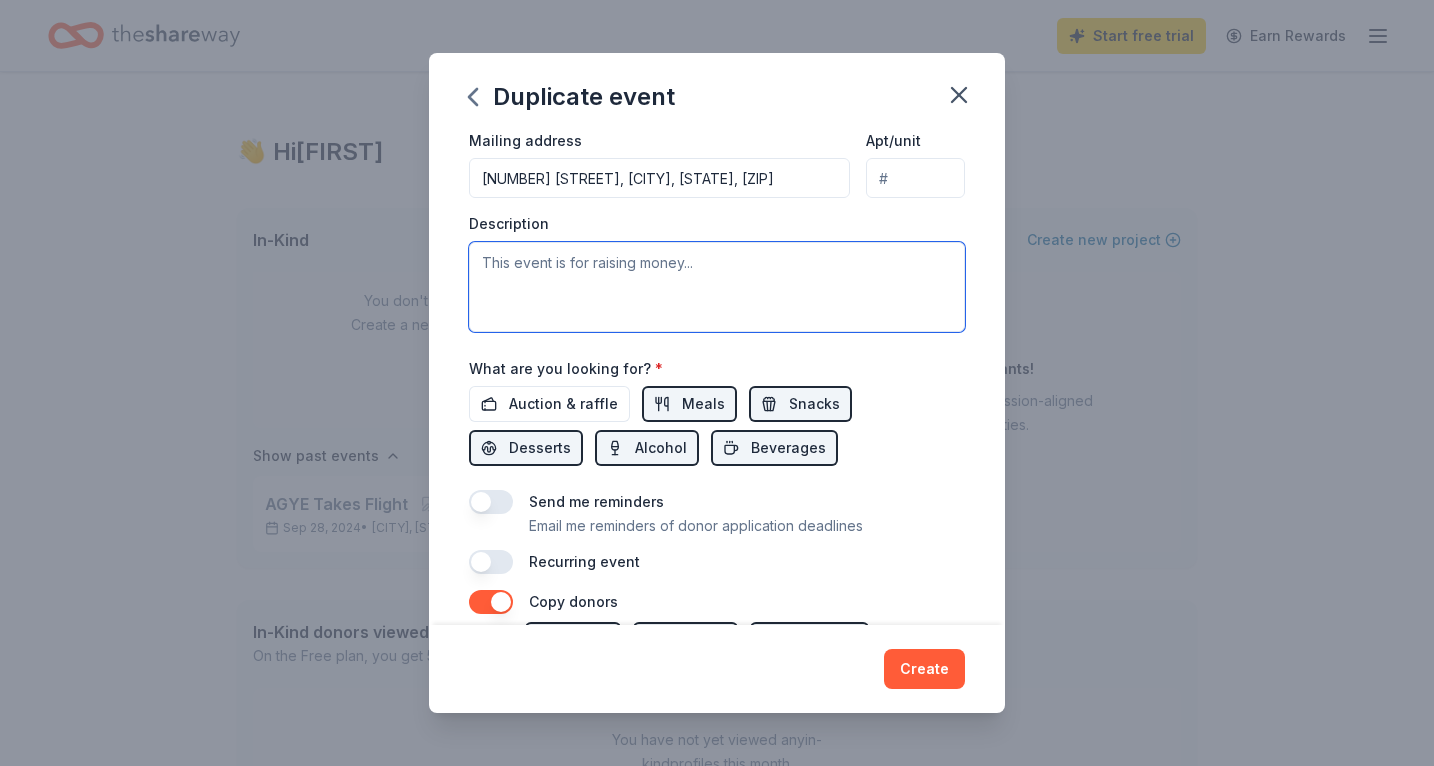 click at bounding box center [717, 287] 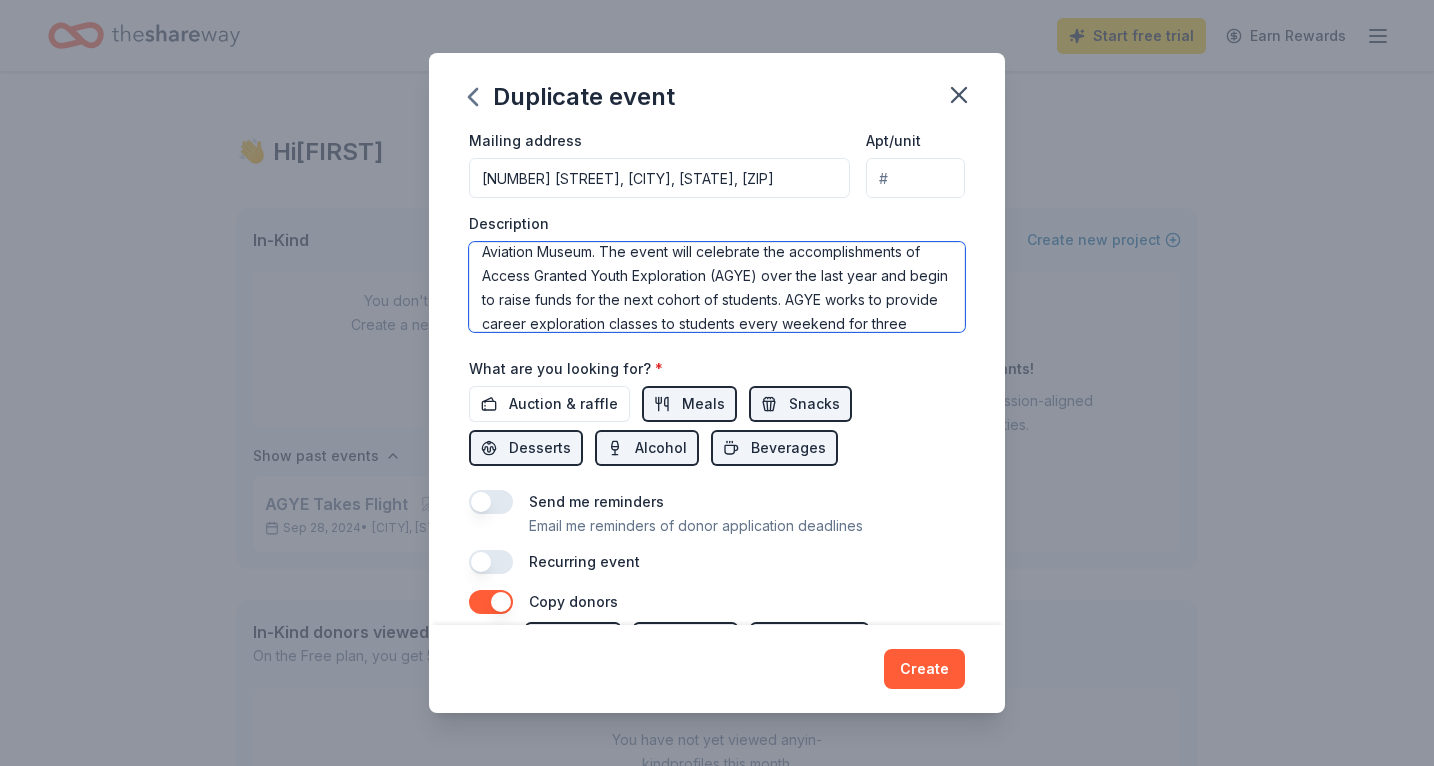 scroll, scrollTop: 0, scrollLeft: 0, axis: both 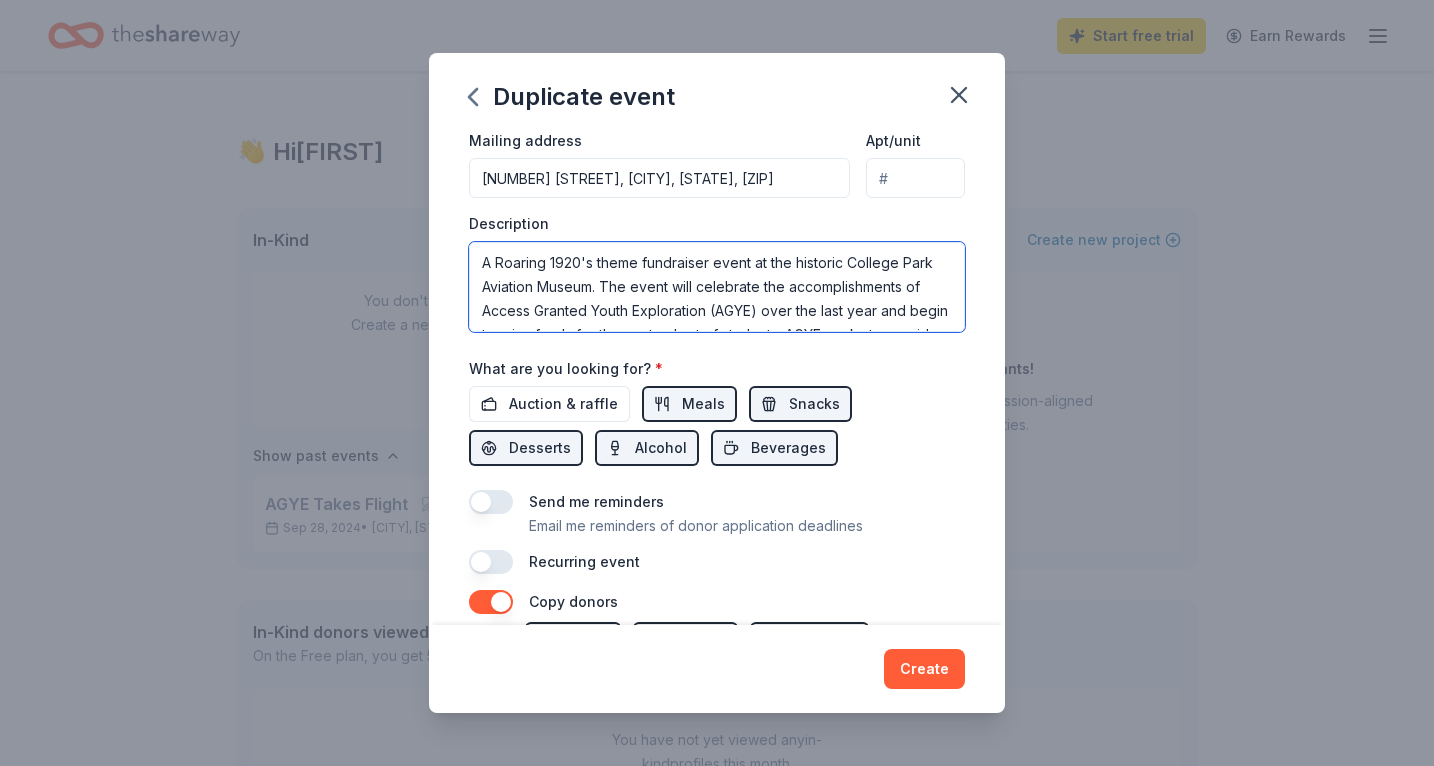 drag, startPoint x: 489, startPoint y: 266, endPoint x: 477, endPoint y: 263, distance: 12.369317 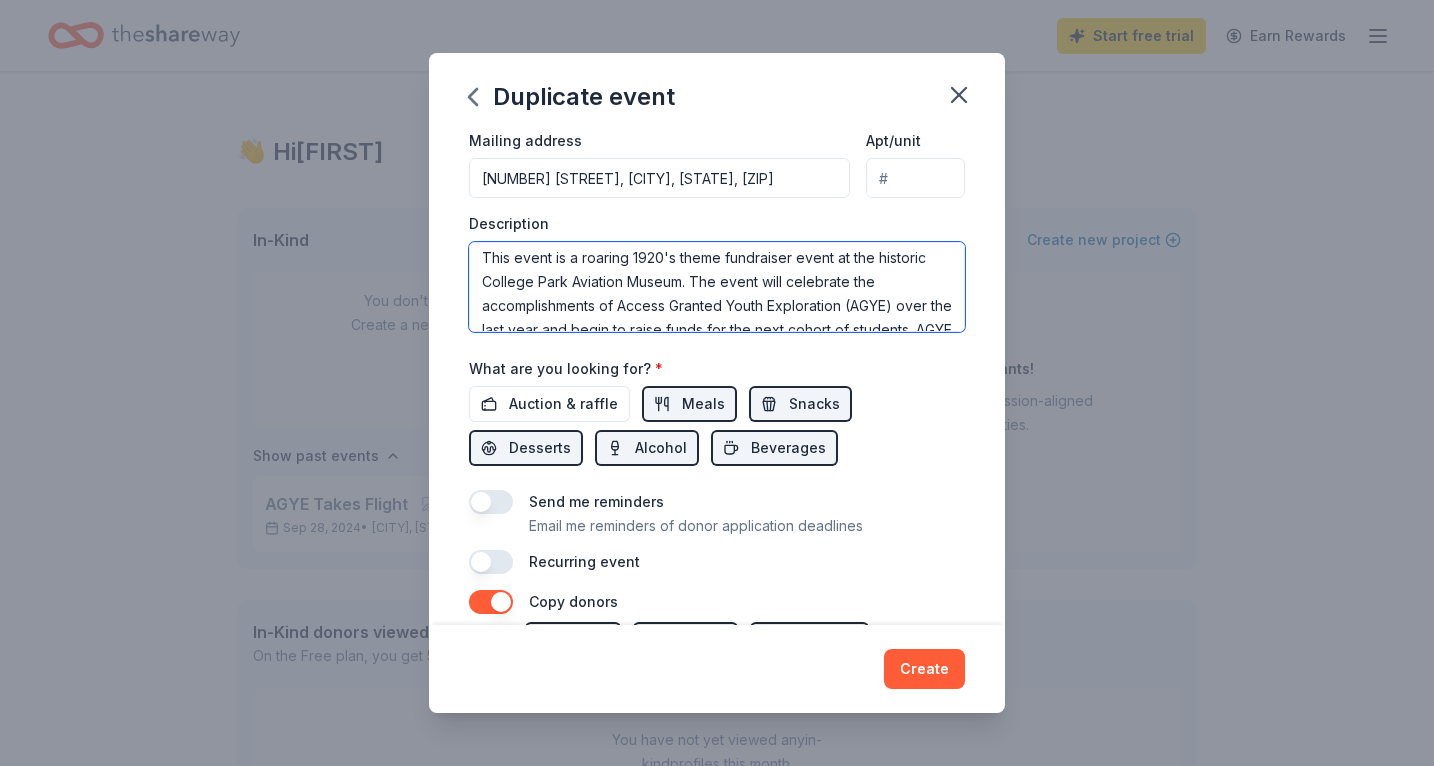 scroll, scrollTop: 0, scrollLeft: 0, axis: both 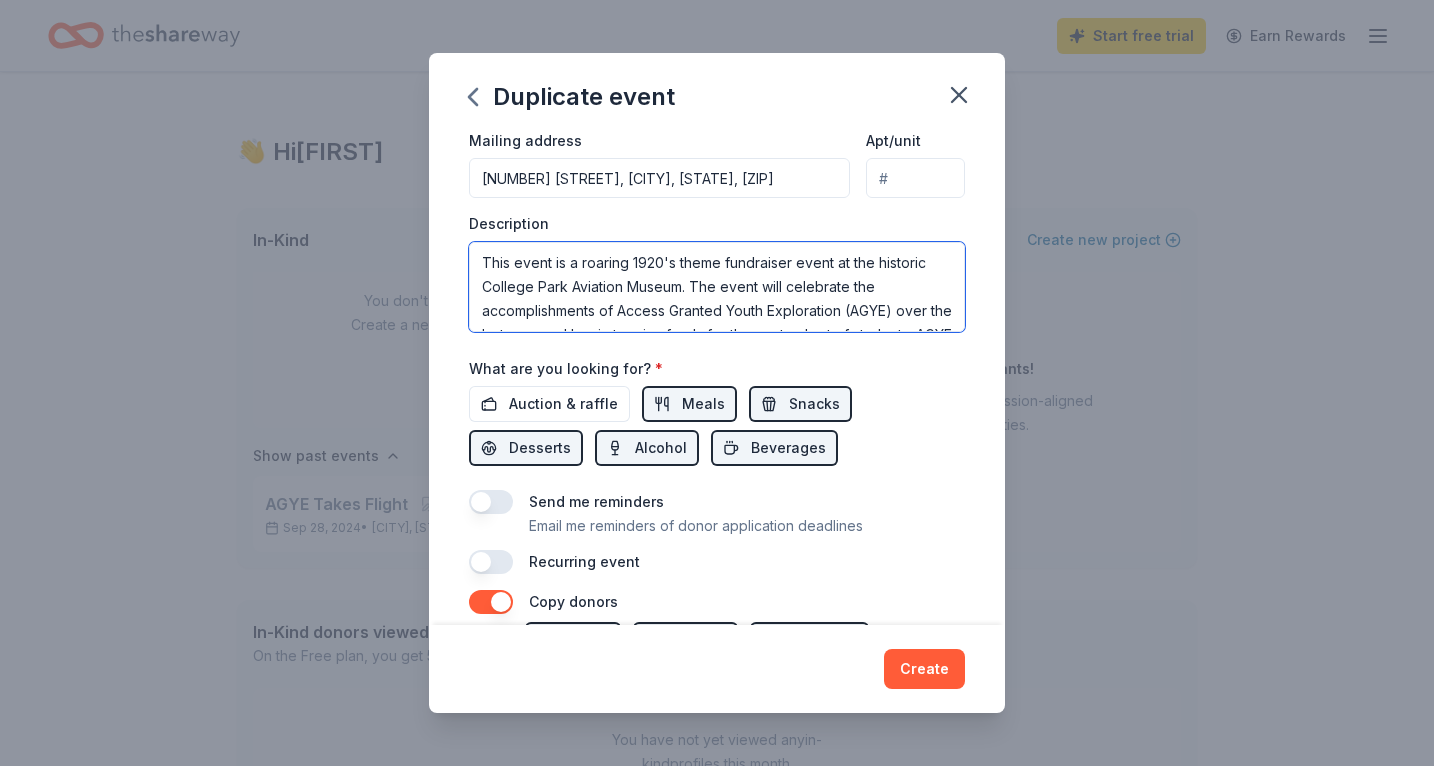 click on "This event is a roaring 1920's theme fundraiser event at the historic College Park Aviation Museum. The event will celebrate the accomplishments of Access Granted Youth Exploration (AGYE) over the last year and begin to raise funds for the next cohort of students. AGYE works to provide career exploration classes to students every weekend for three weeks. AGYE also supports students with international service learning trips. This is done at zero cost for families." at bounding box center (717, 287) 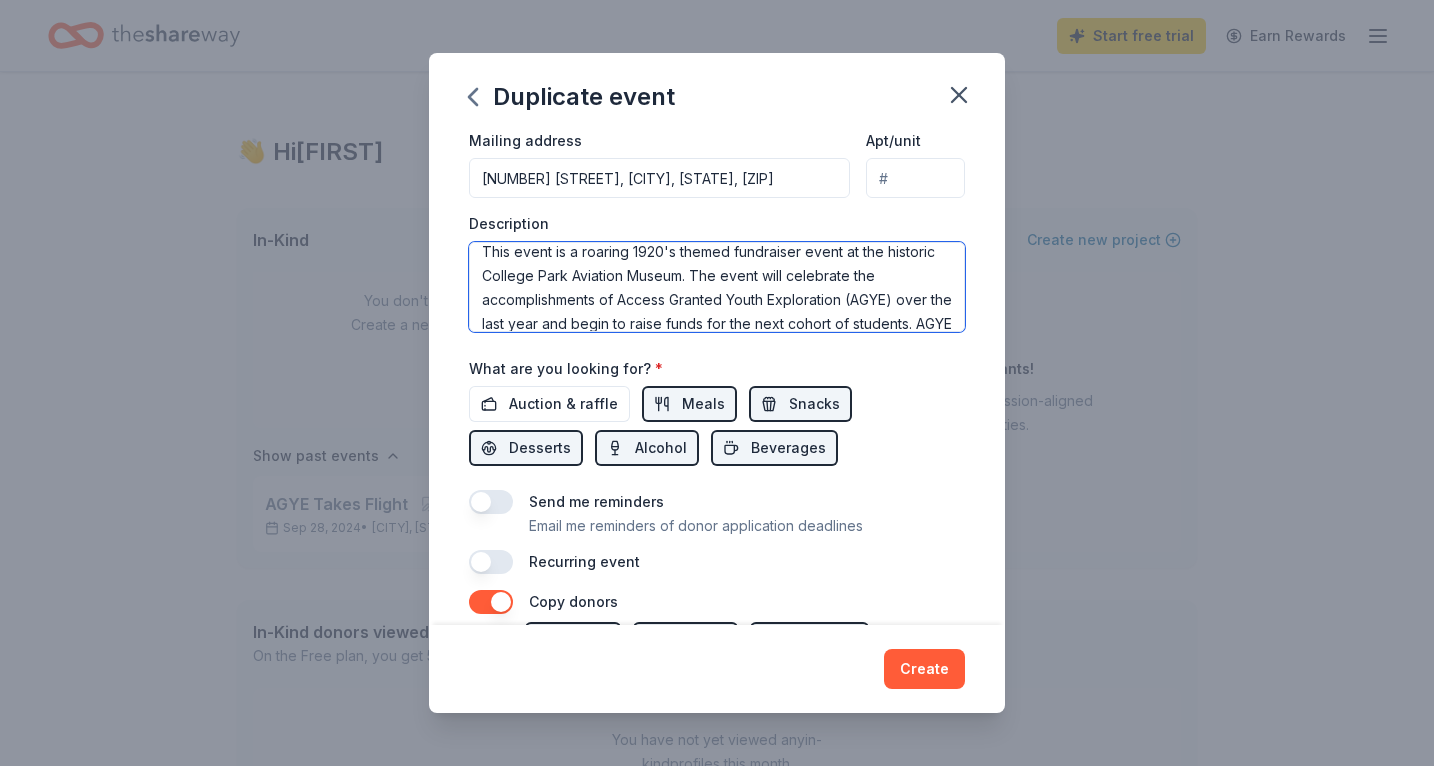 scroll, scrollTop: 0, scrollLeft: 0, axis: both 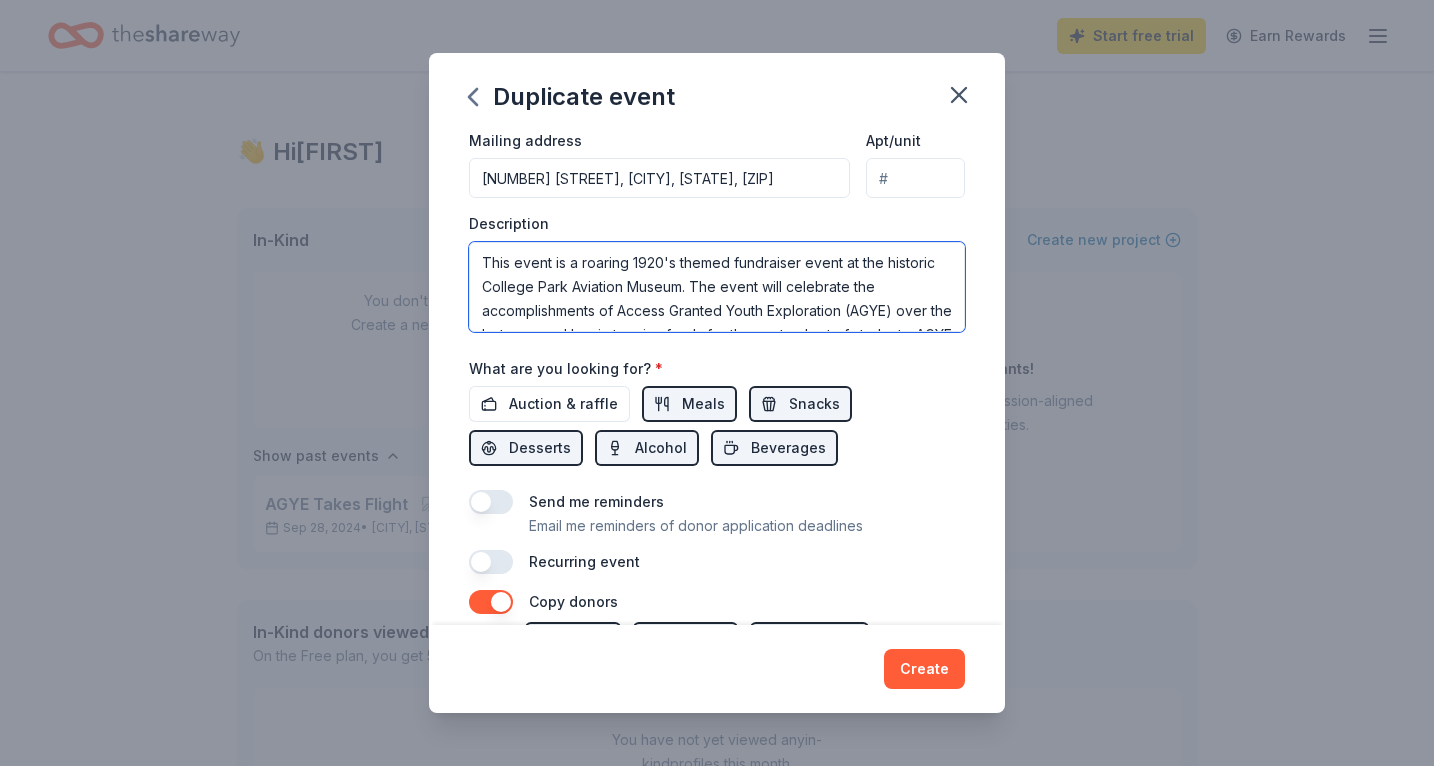 click on "This event is a roaring 1920's themed fundraiser event at the historic College Park Aviation Museum. The event will celebrate the accomplishments of Access Granted Youth Exploration (AGYE) over the last year and begin to raise funds for the next cohort of students. AGYE works to provide career exploration classes to students every weekend for three weeks. AGYE also supports students with international service learning trips. This is done at zero cost for families." at bounding box center (717, 287) 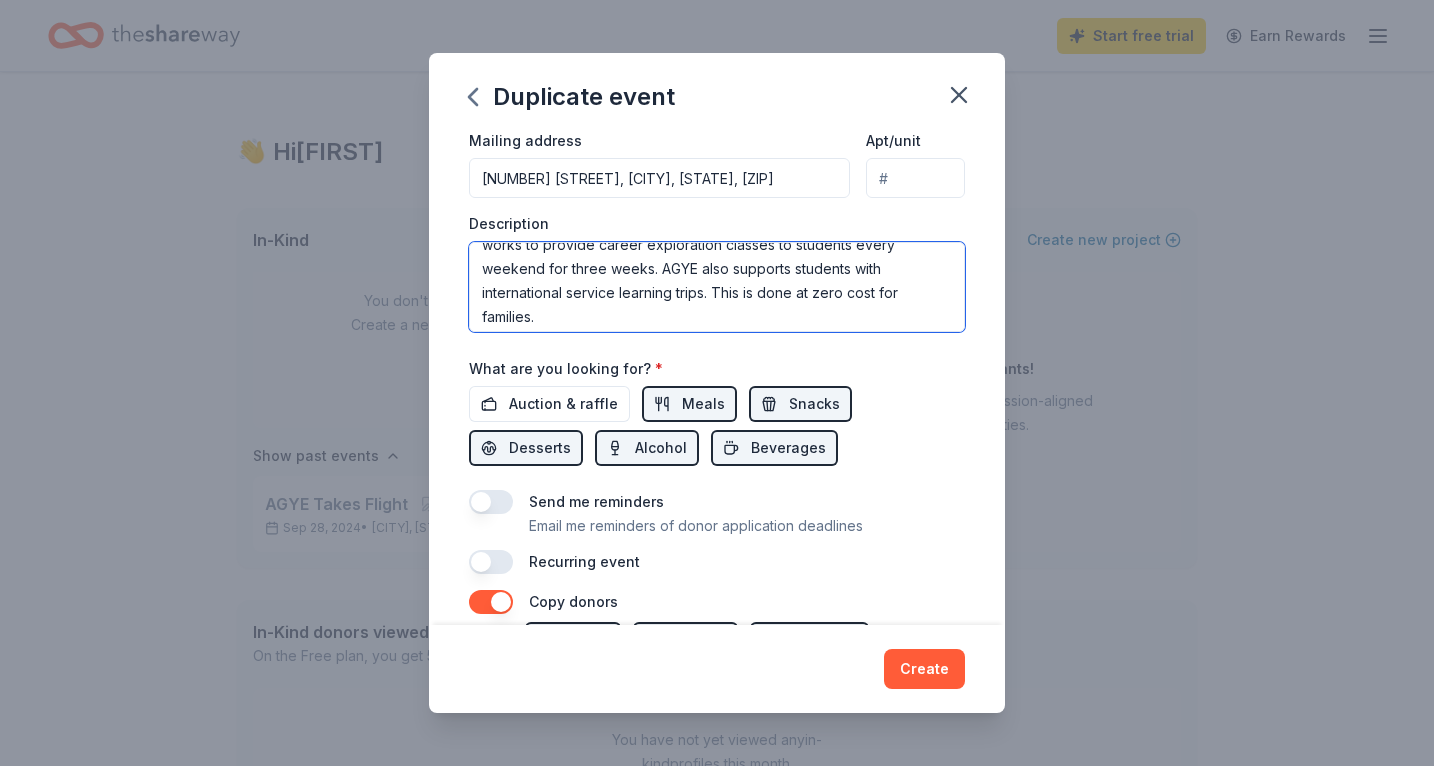 scroll, scrollTop: 120, scrollLeft: 0, axis: vertical 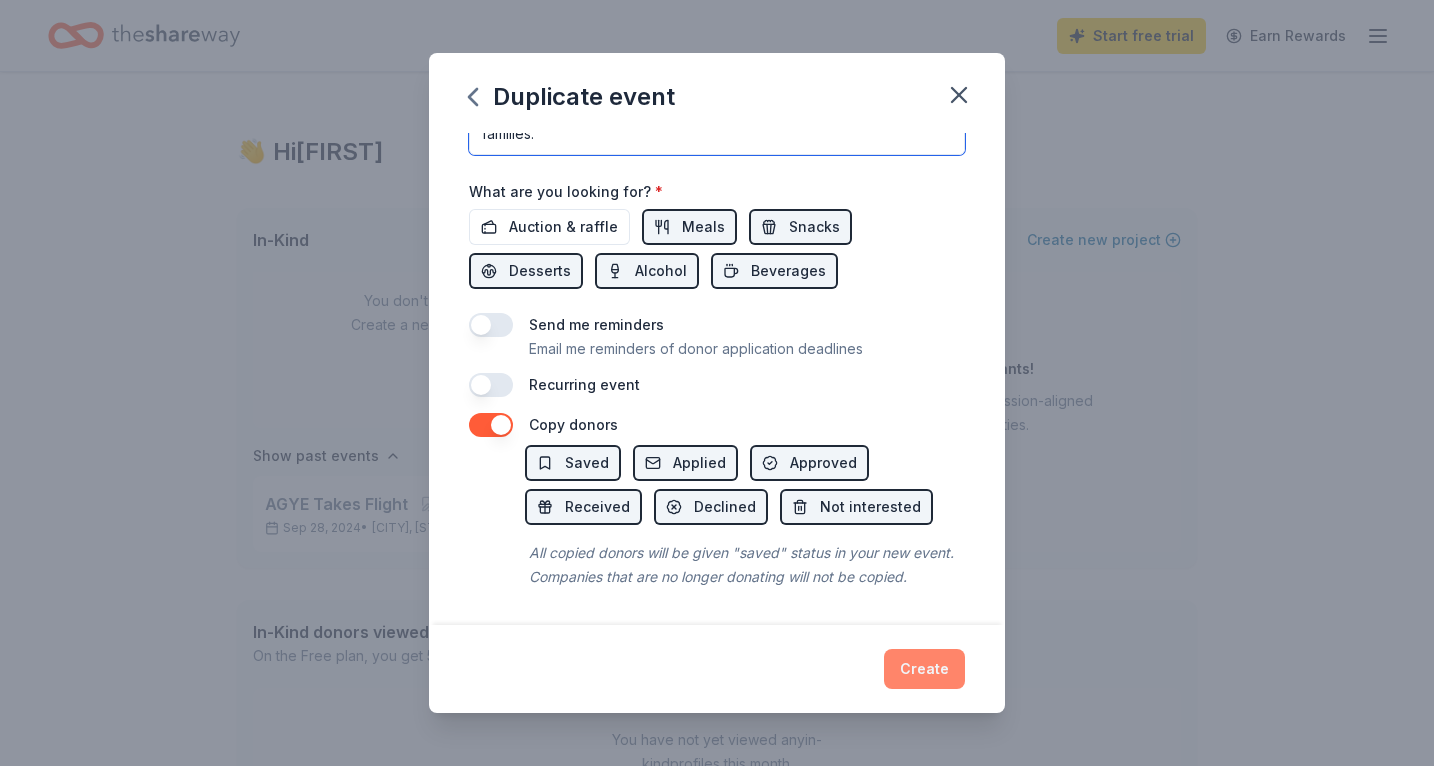 type on "This event is a roaring 1920's themed fundraiser held at the historic College Park Aviation Museum. The event will celebrate the accomplishments of Access Granted Youth Exploration (AGYE) over the last year and begin to raise funds for the next cohort of students. AGYE works to provide career exploration classes to students every weekend for three weeks. AGYE also supports students with international service learning trips. This is done at zero cost for families." 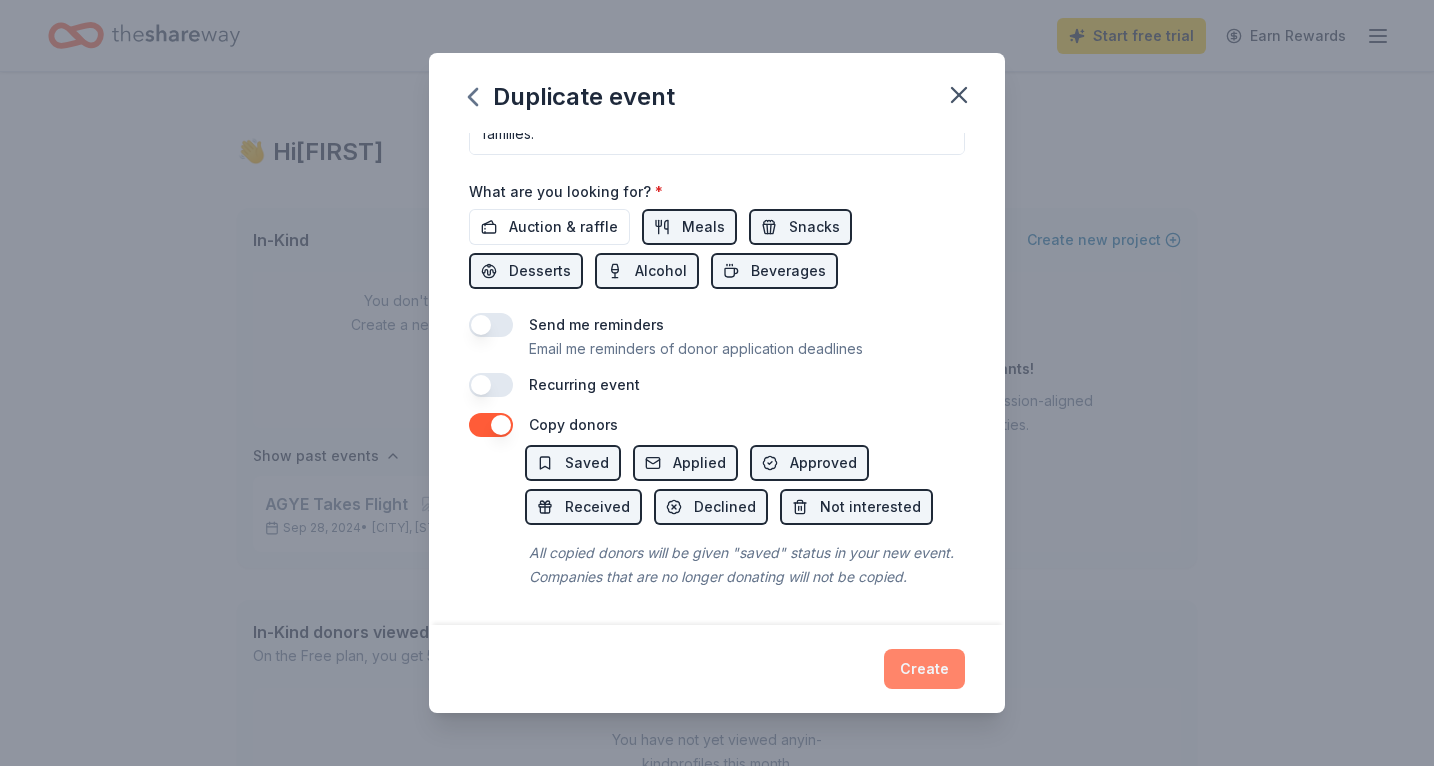 click on "Create" at bounding box center [924, 669] 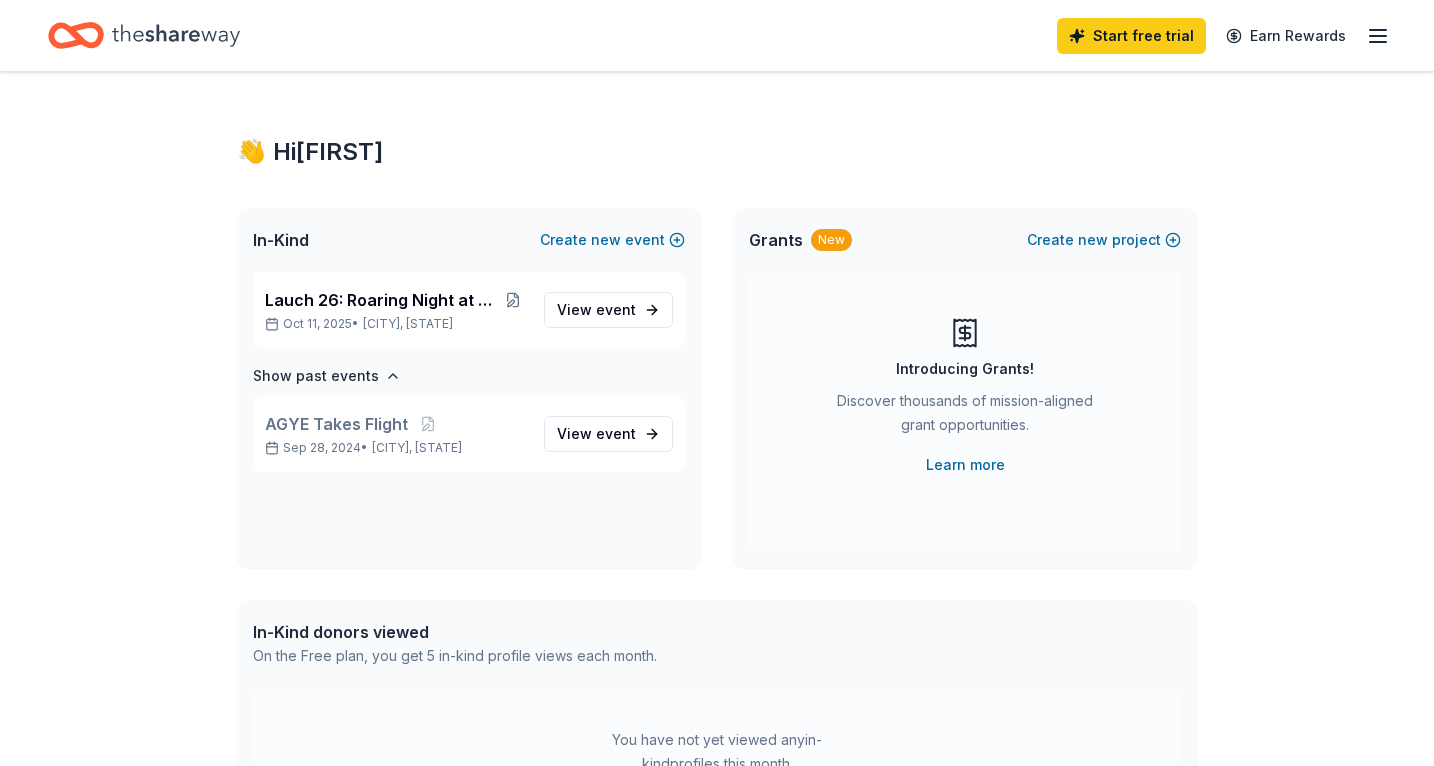 scroll, scrollTop: 0, scrollLeft: 0, axis: both 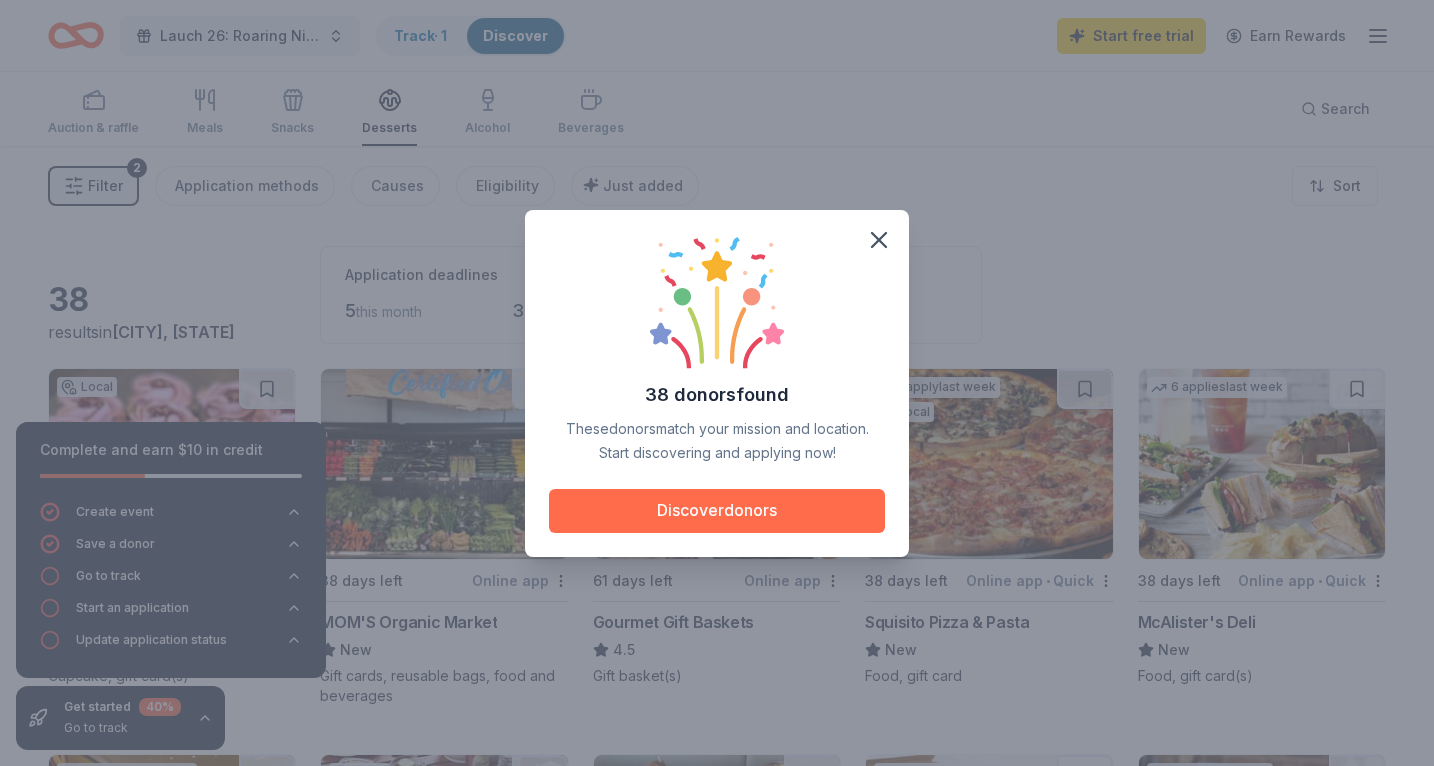 click on "Discover  donors" at bounding box center (717, 511) 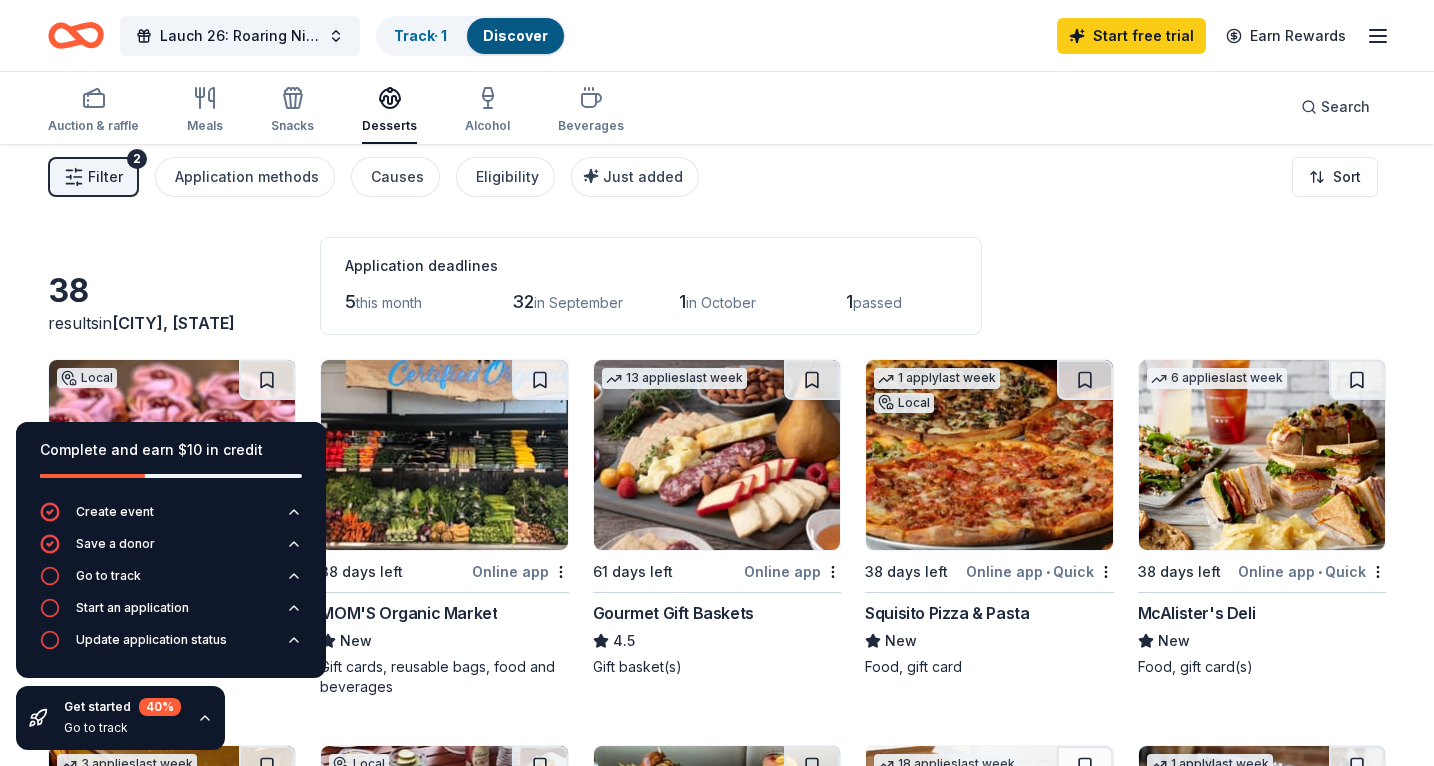 scroll, scrollTop: 0, scrollLeft: 0, axis: both 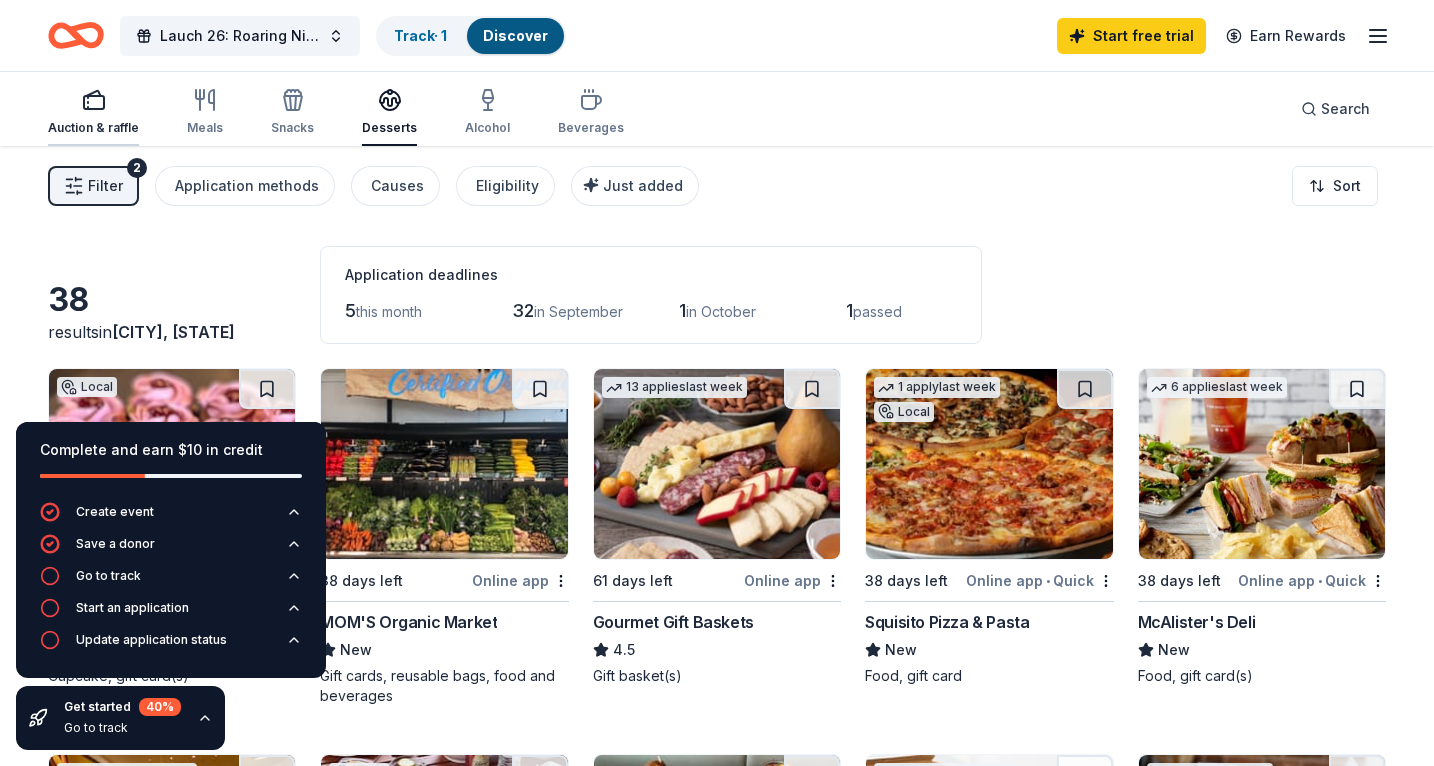 click on "Auction & raffle" at bounding box center (93, 112) 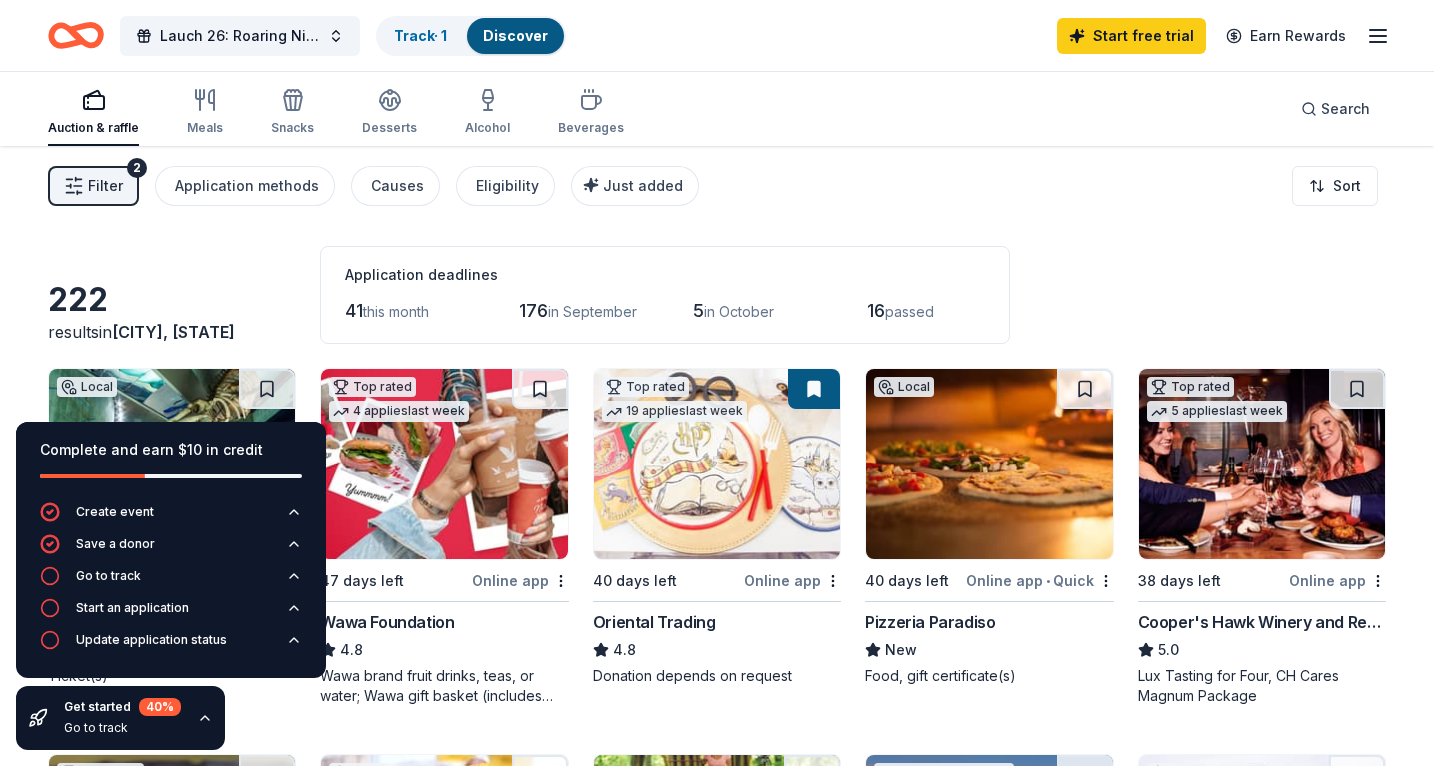 click 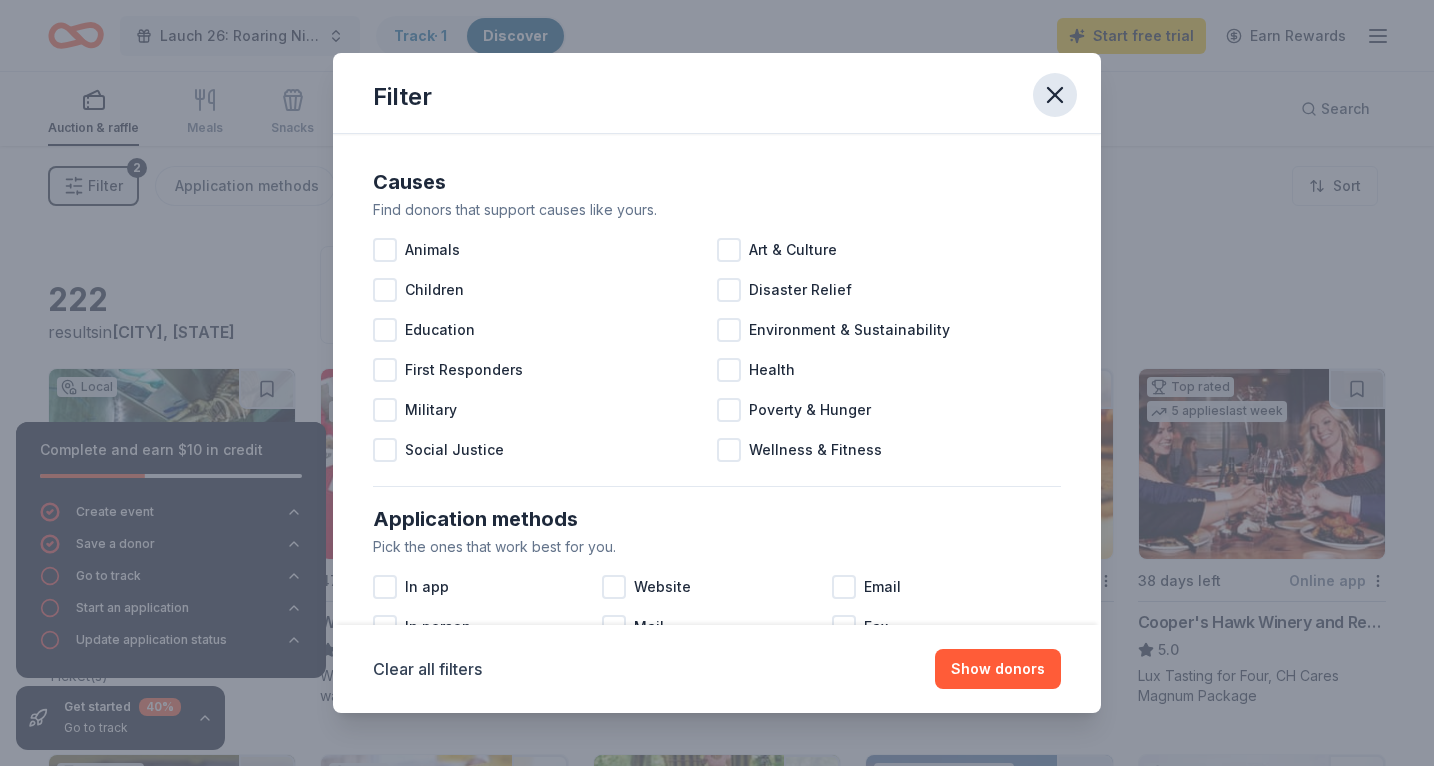 click 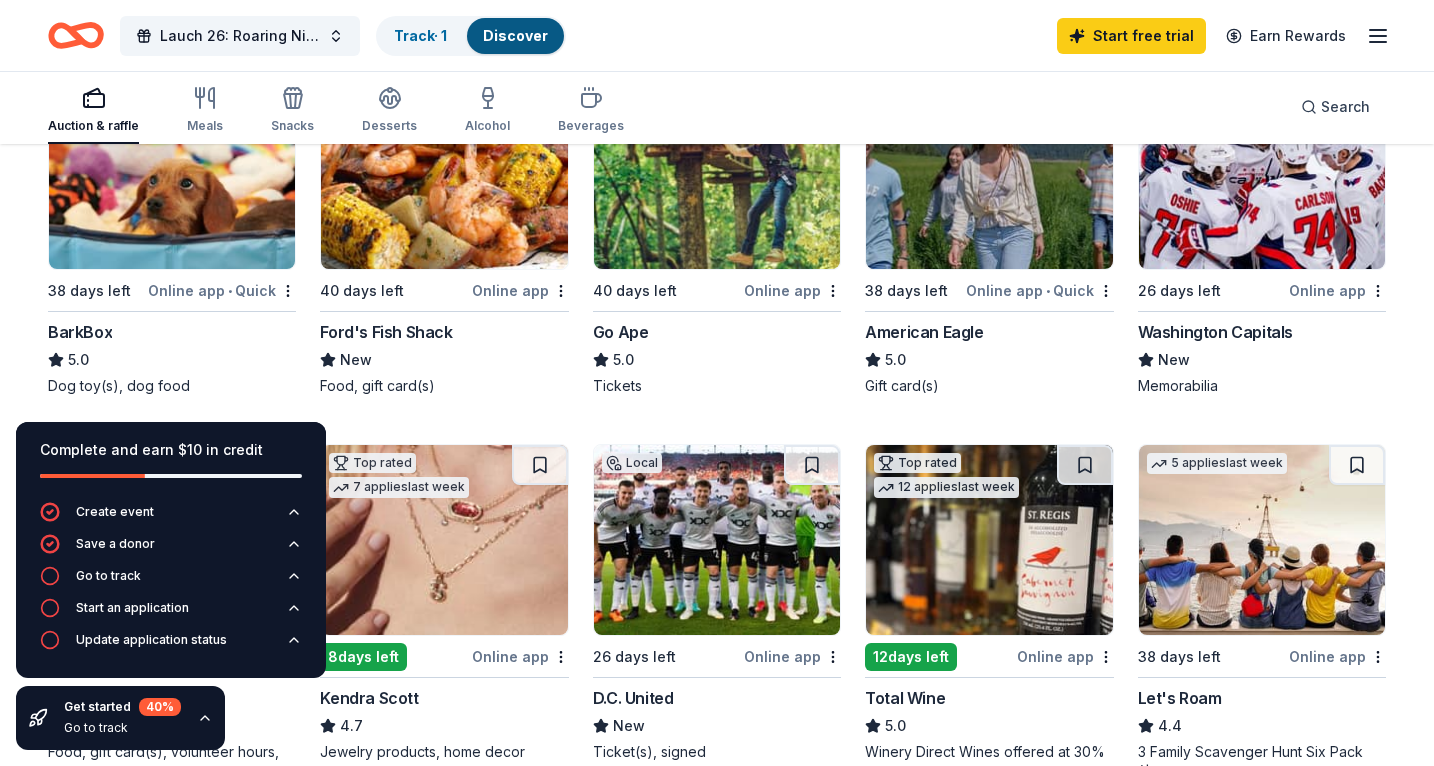 scroll, scrollTop: 681, scrollLeft: 0, axis: vertical 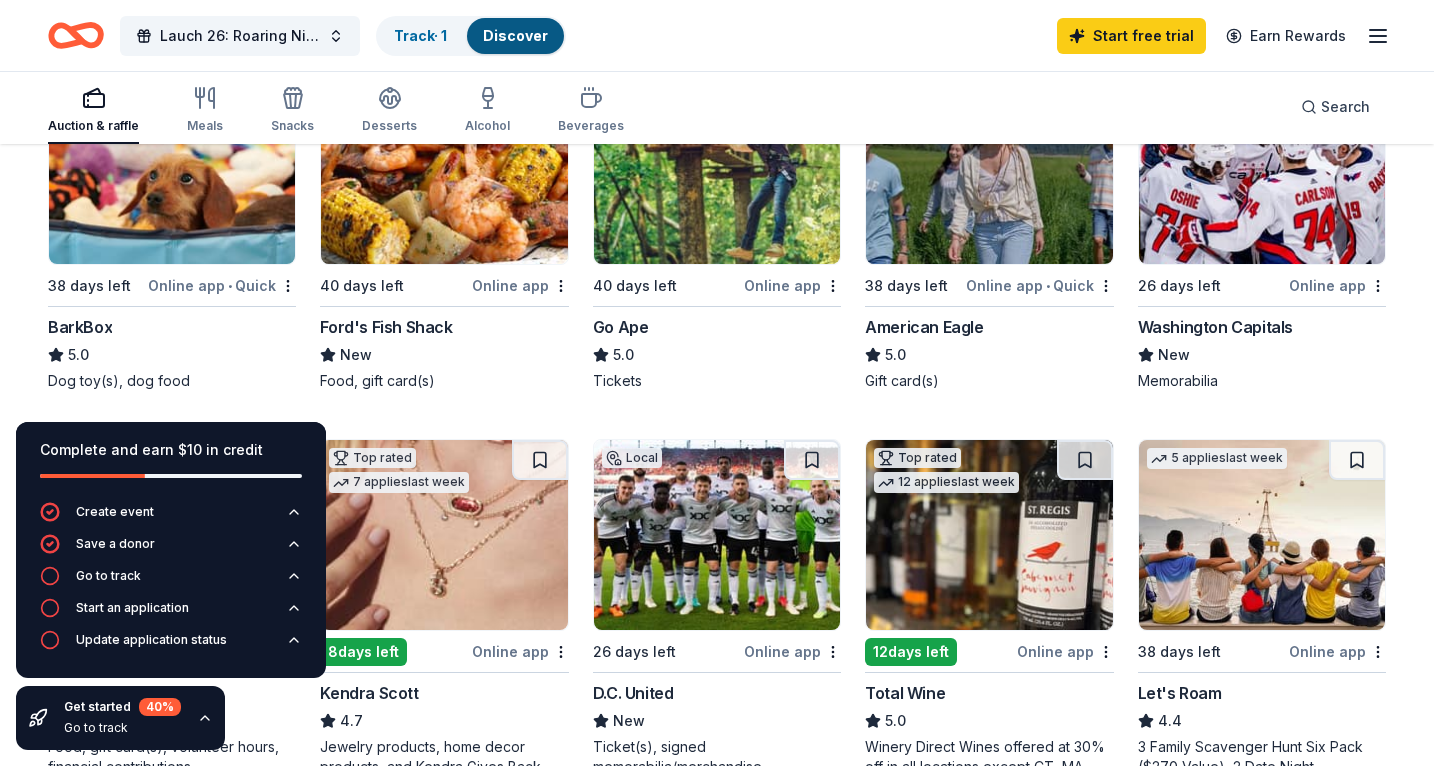 click at bounding box center [172, 169] 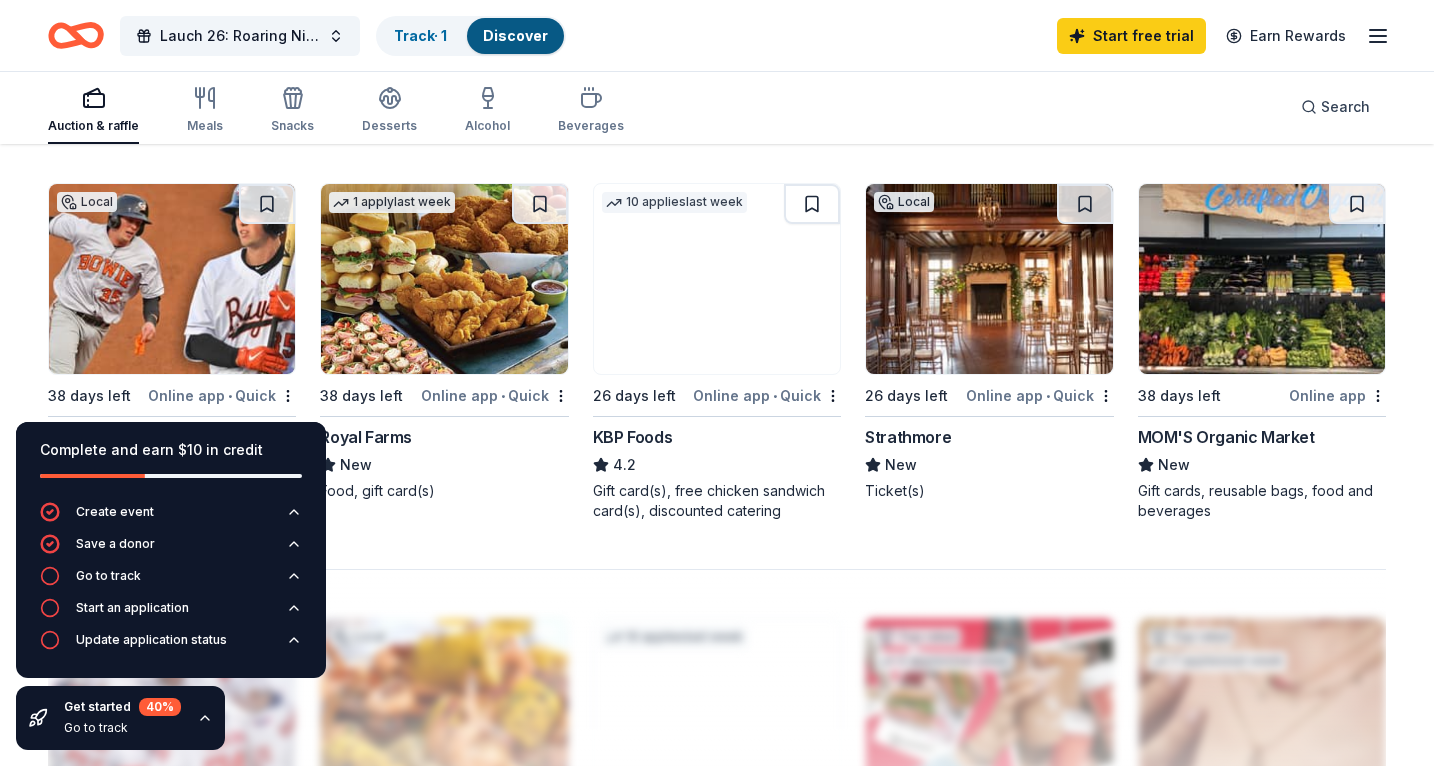 scroll, scrollTop: 1313, scrollLeft: 0, axis: vertical 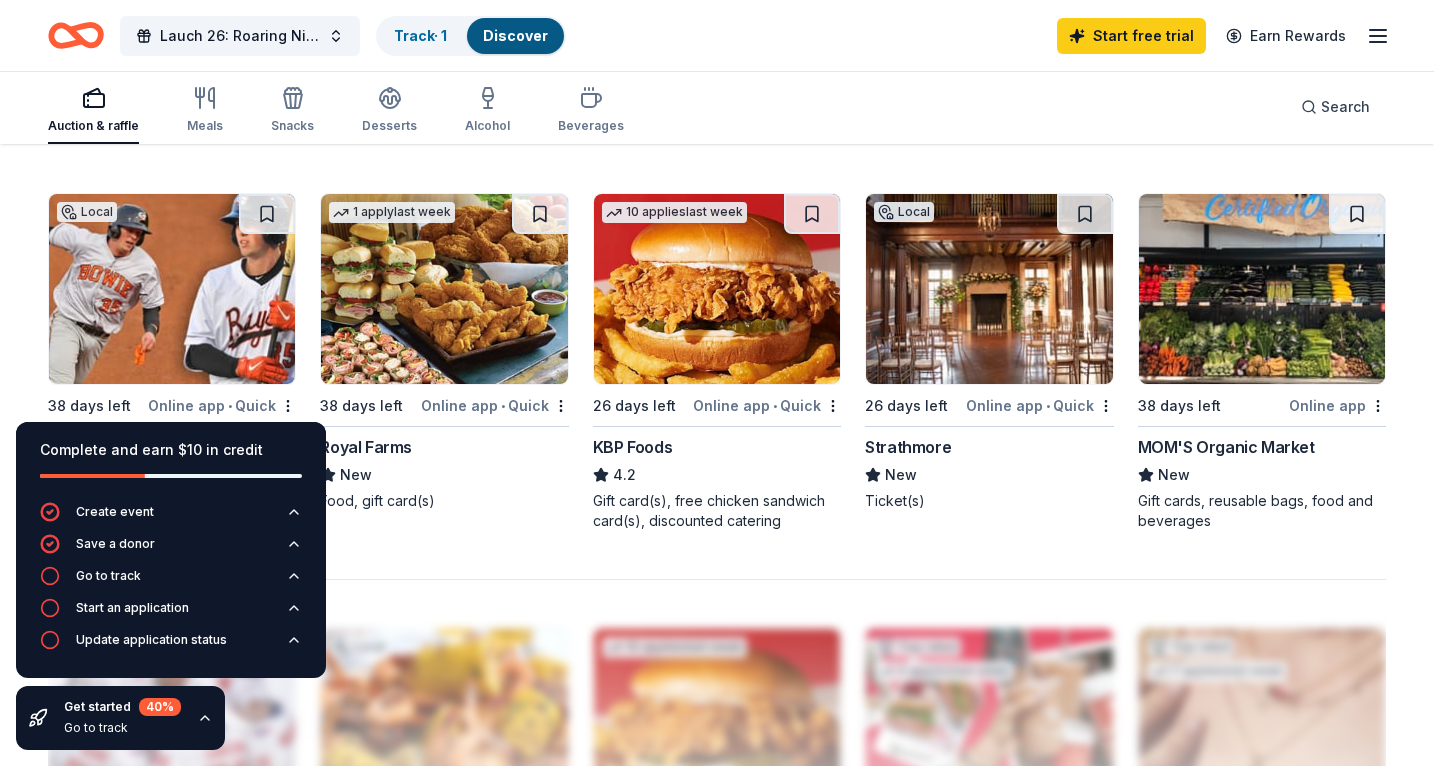 click at bounding box center [989, 289] 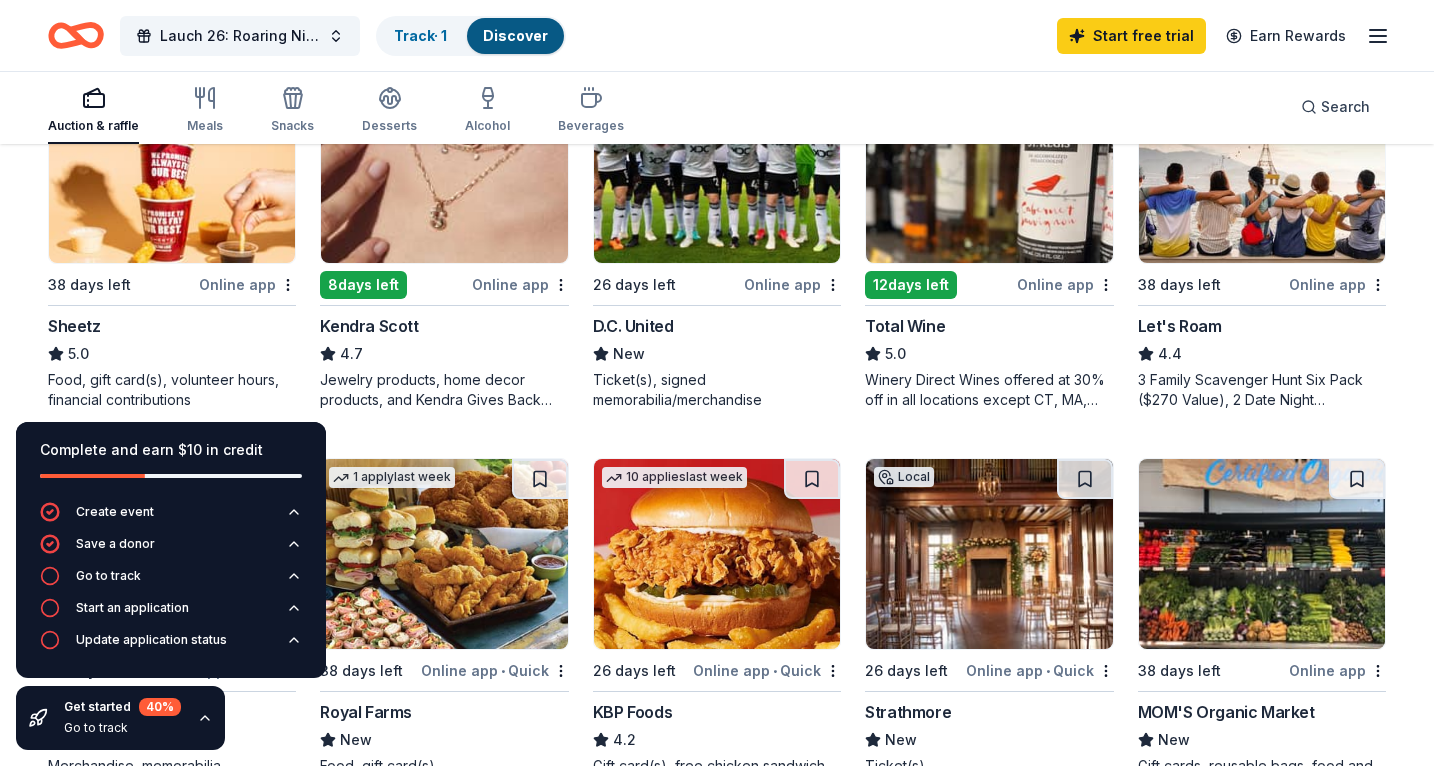 scroll, scrollTop: 1045, scrollLeft: 0, axis: vertical 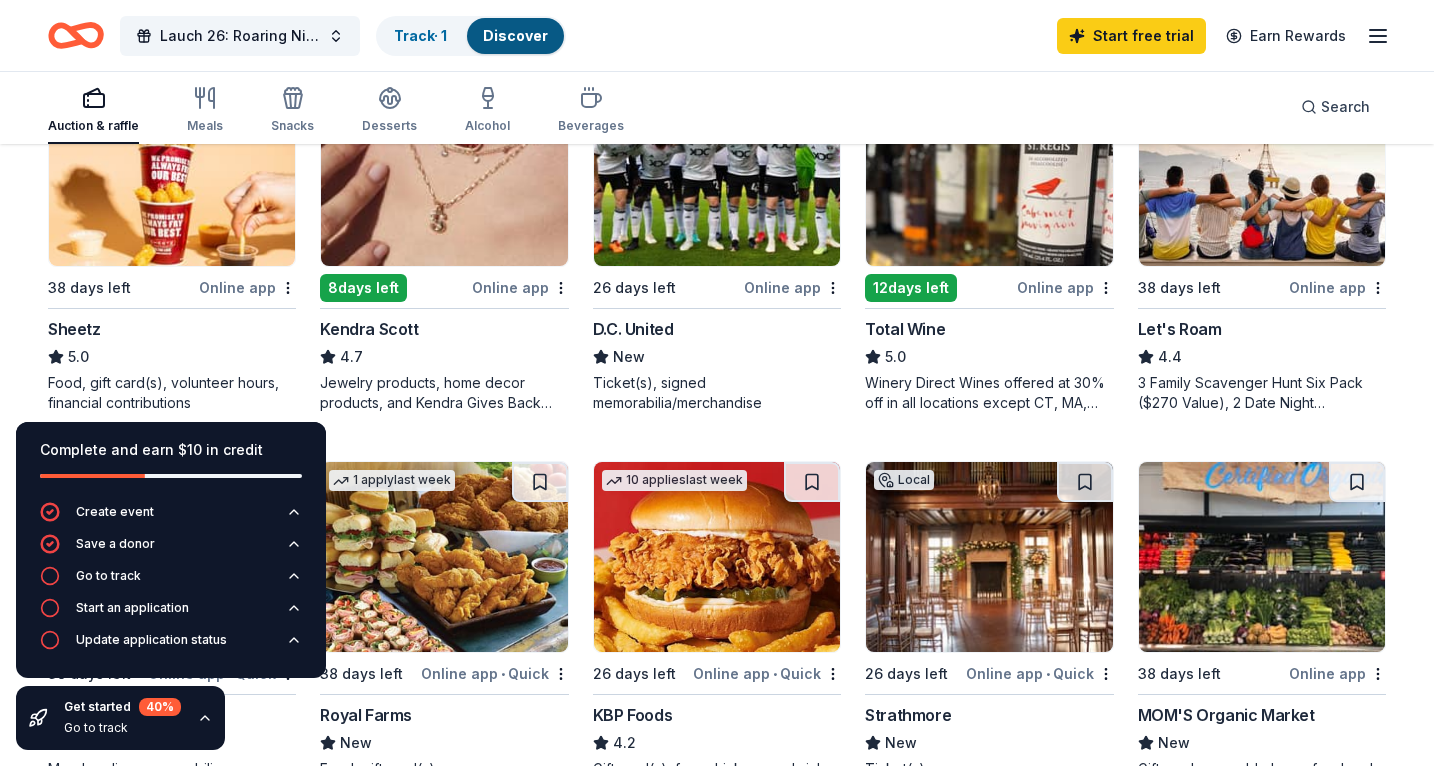 click at bounding box center (444, 171) 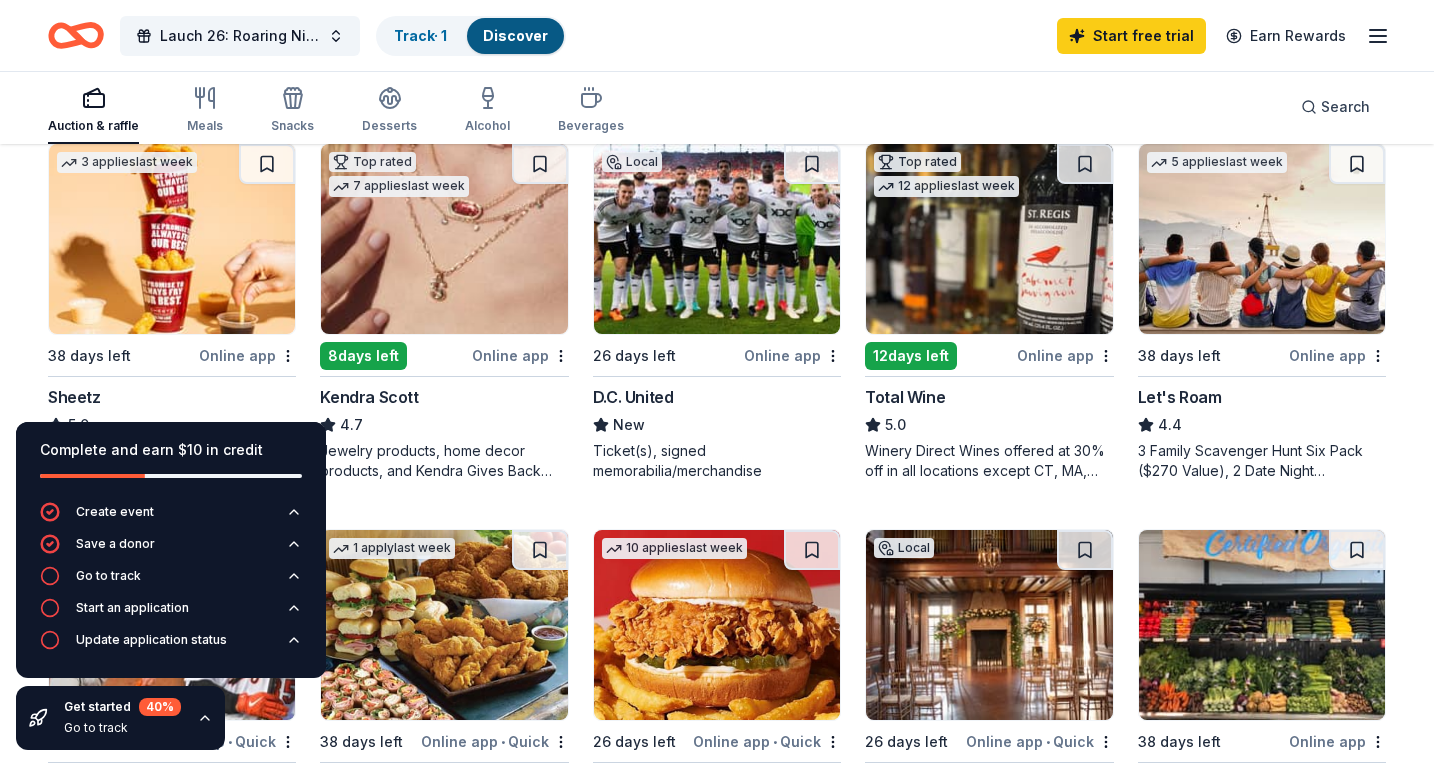 scroll, scrollTop: 994, scrollLeft: 0, axis: vertical 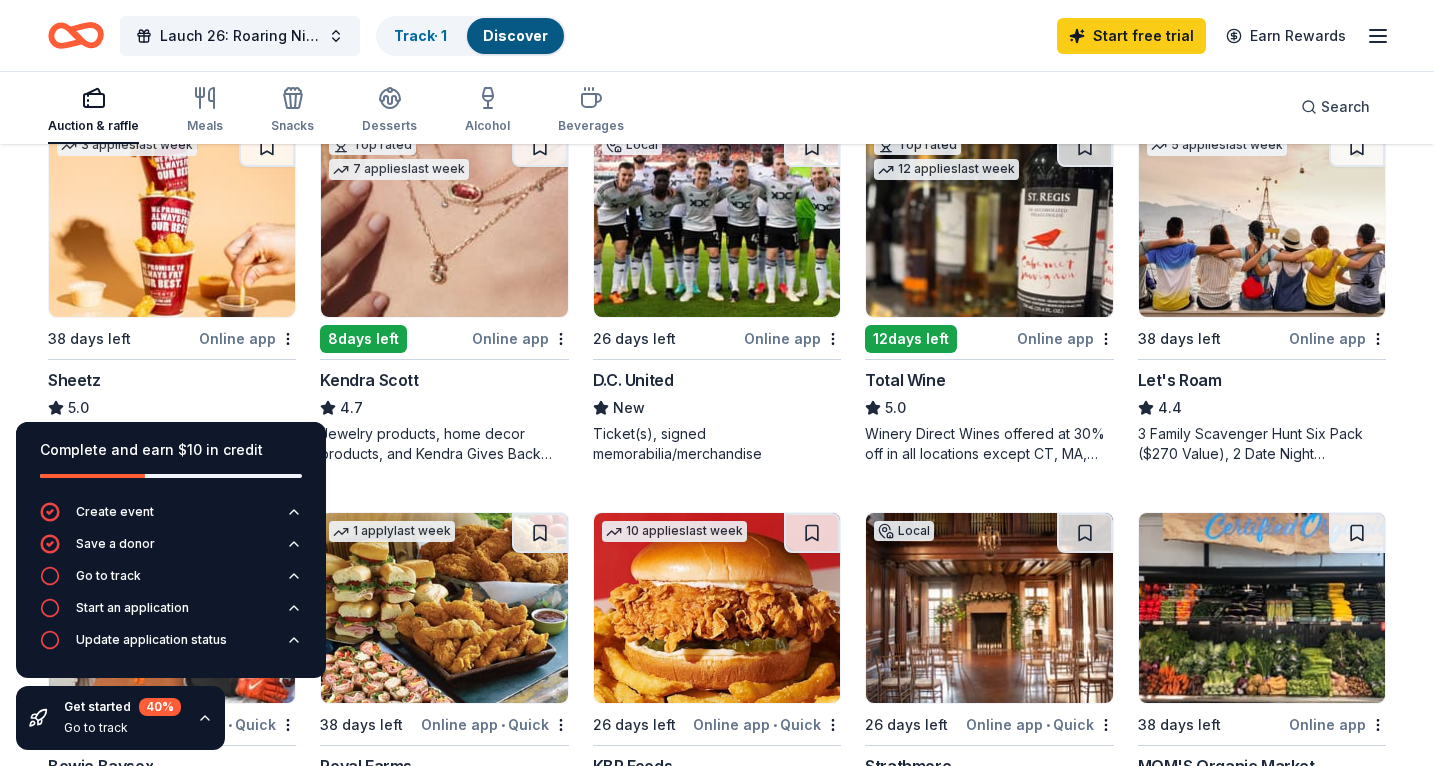 click on "Complete and earn $10 in credit" at bounding box center [171, 450] 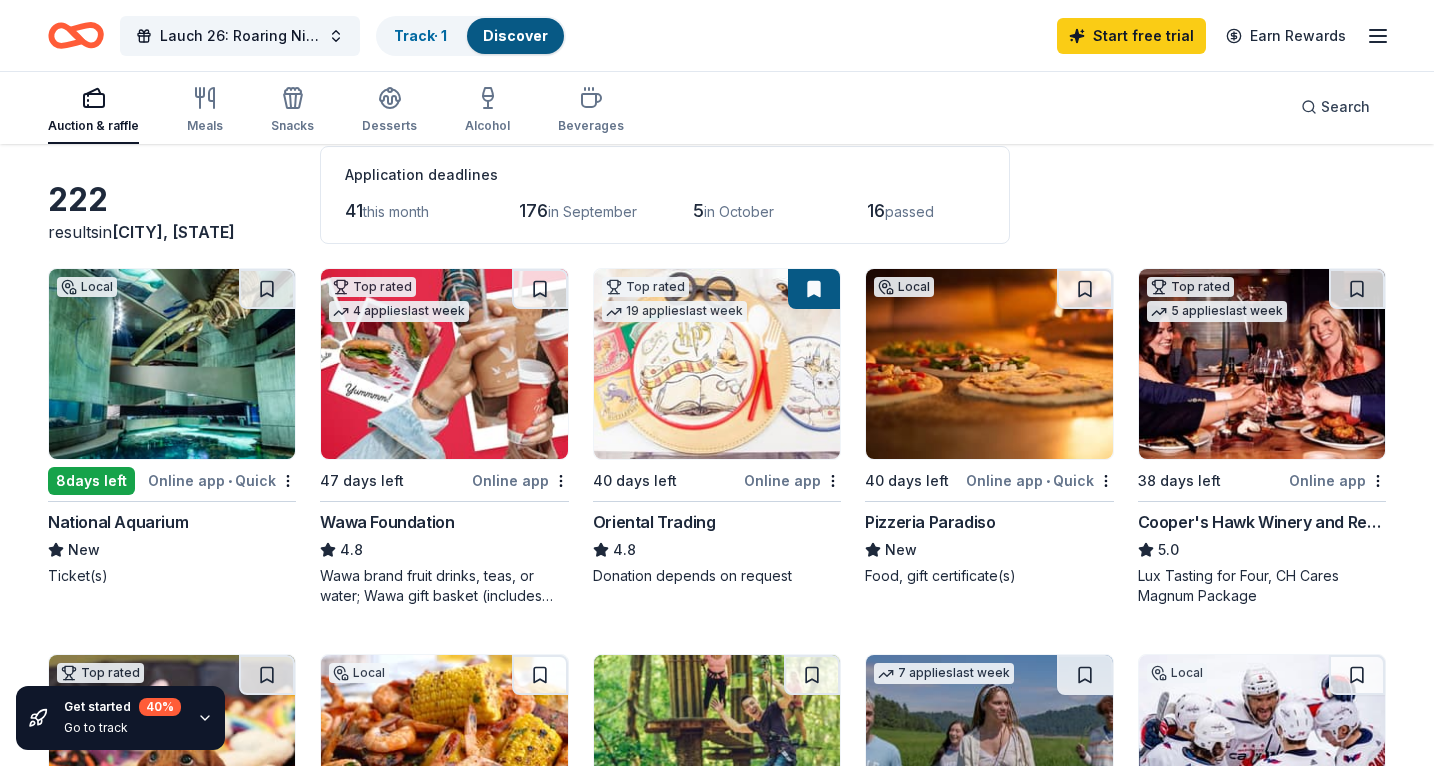 scroll, scrollTop: 98, scrollLeft: 0, axis: vertical 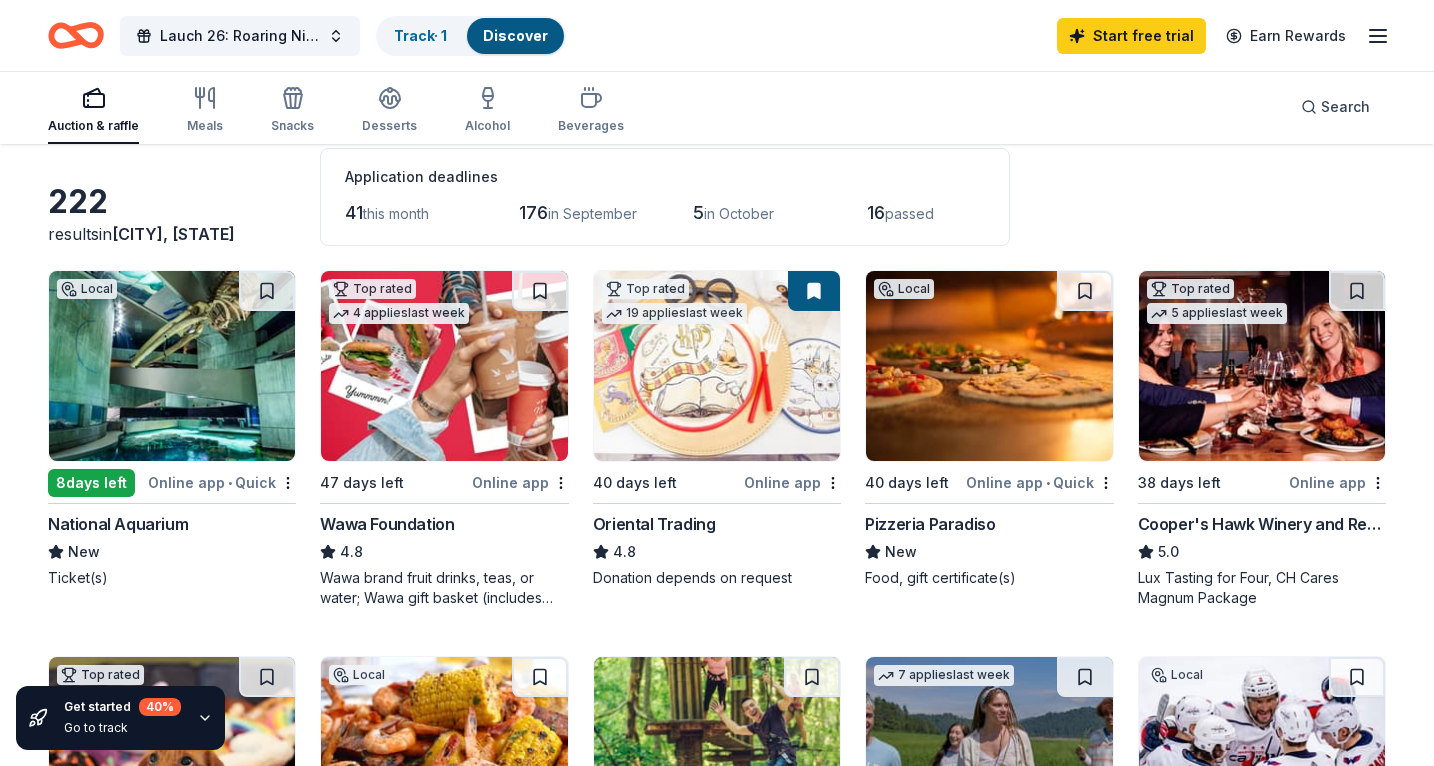 click at bounding box center [172, 366] 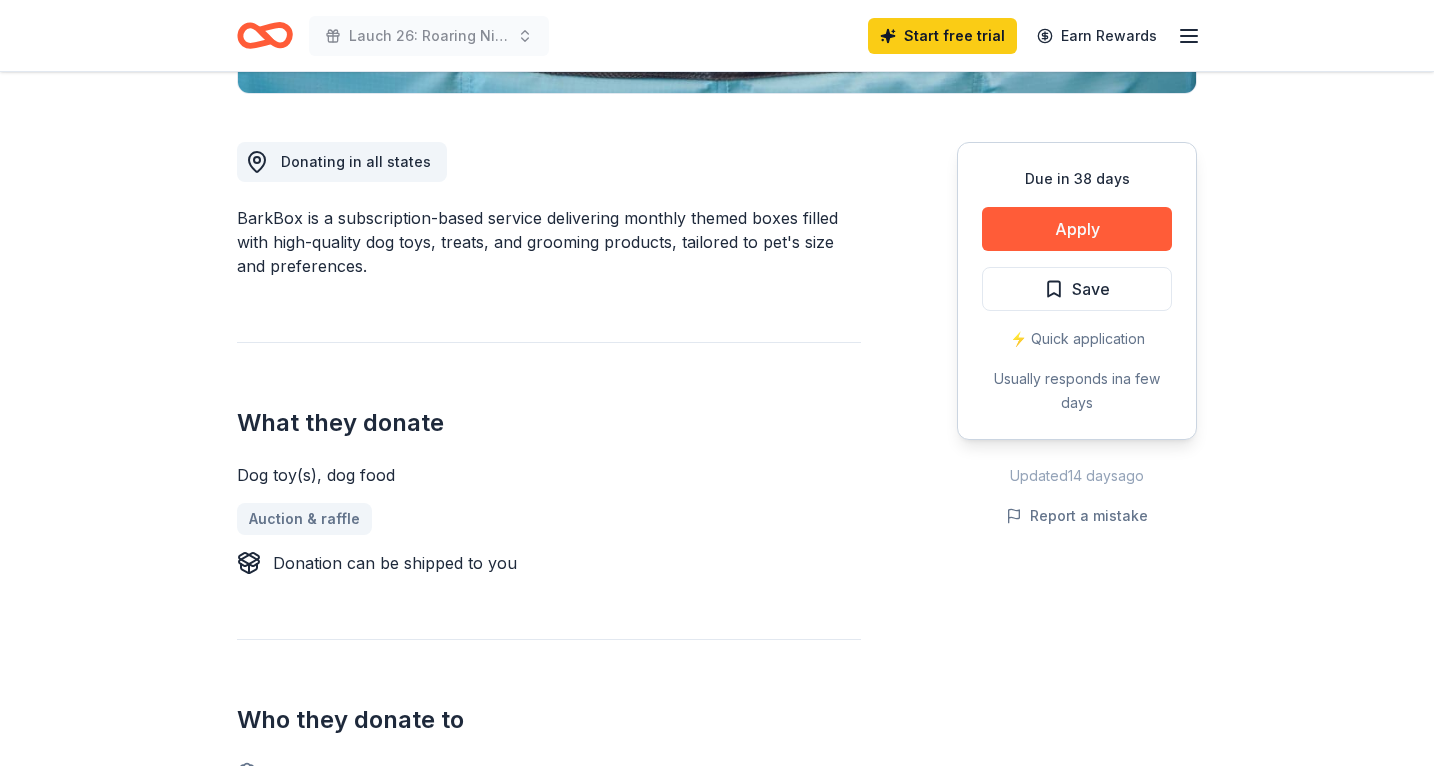 scroll, scrollTop: 526, scrollLeft: 0, axis: vertical 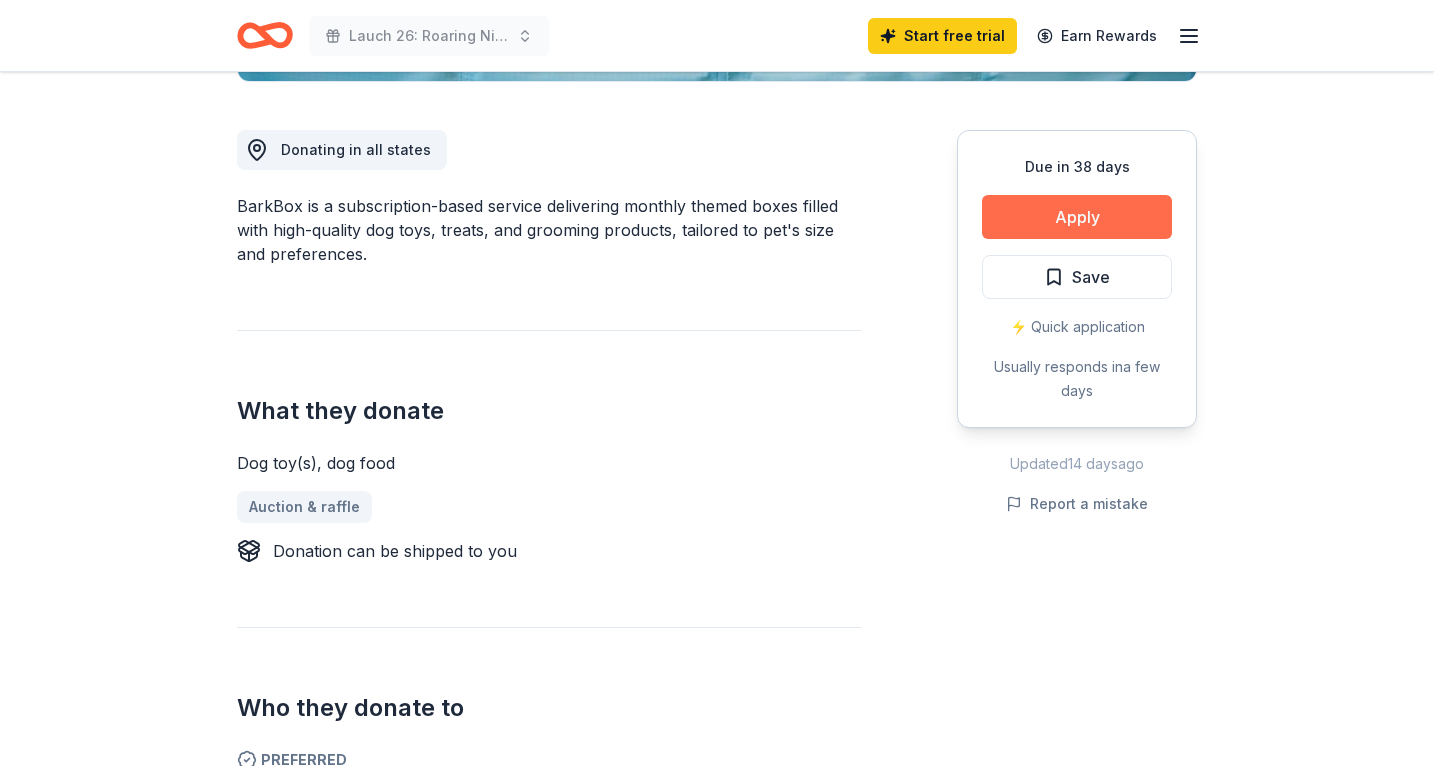 click on "Apply" at bounding box center [1077, 217] 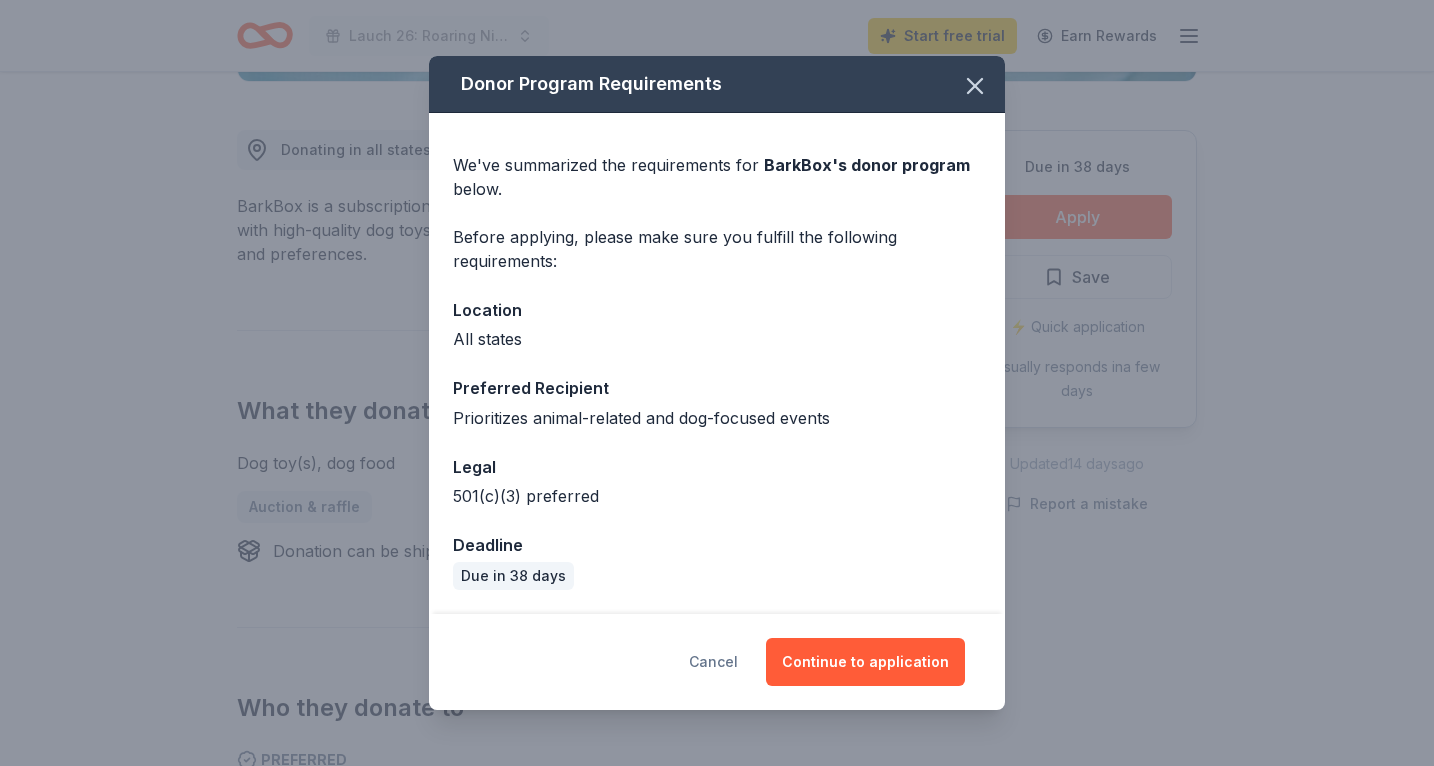 click on "Cancel" at bounding box center [713, 662] 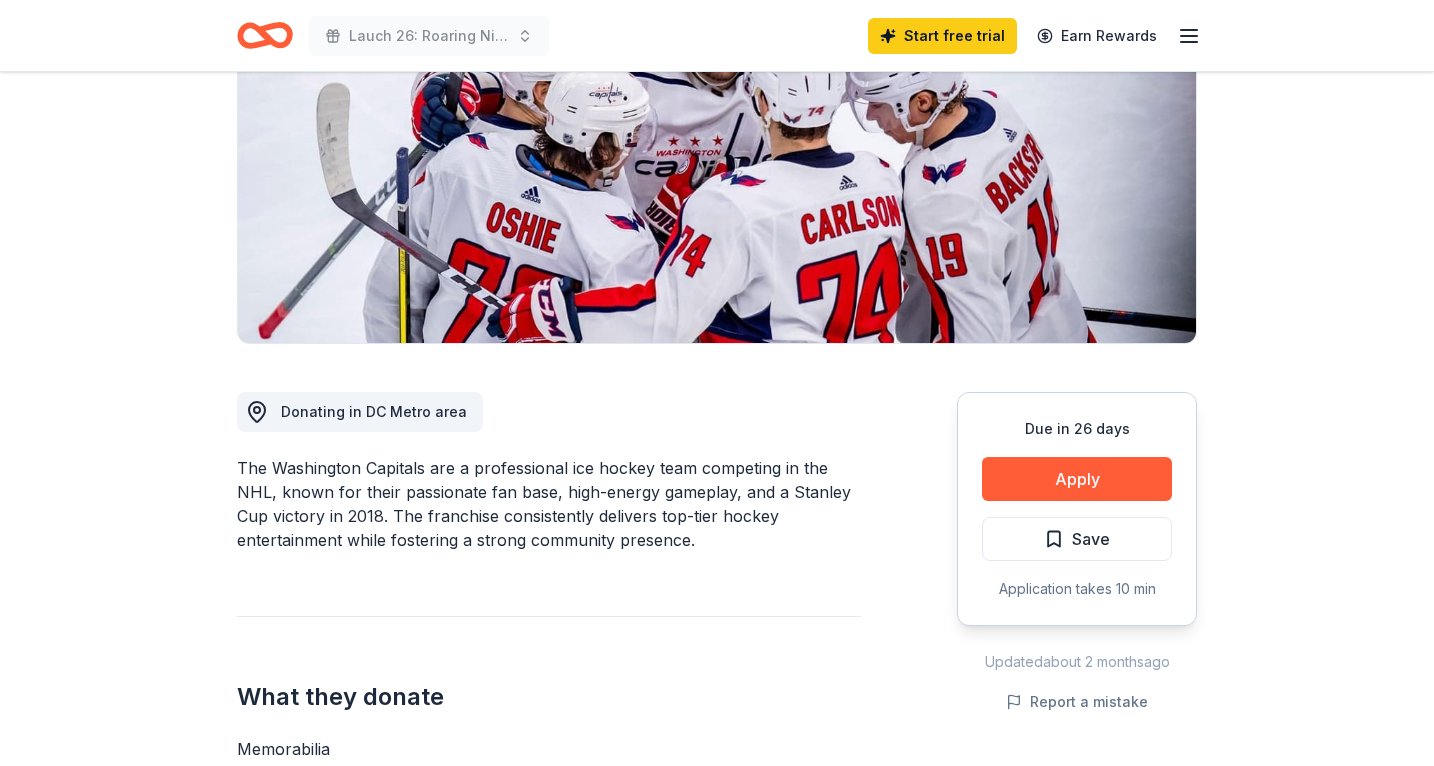 scroll, scrollTop: 310, scrollLeft: 0, axis: vertical 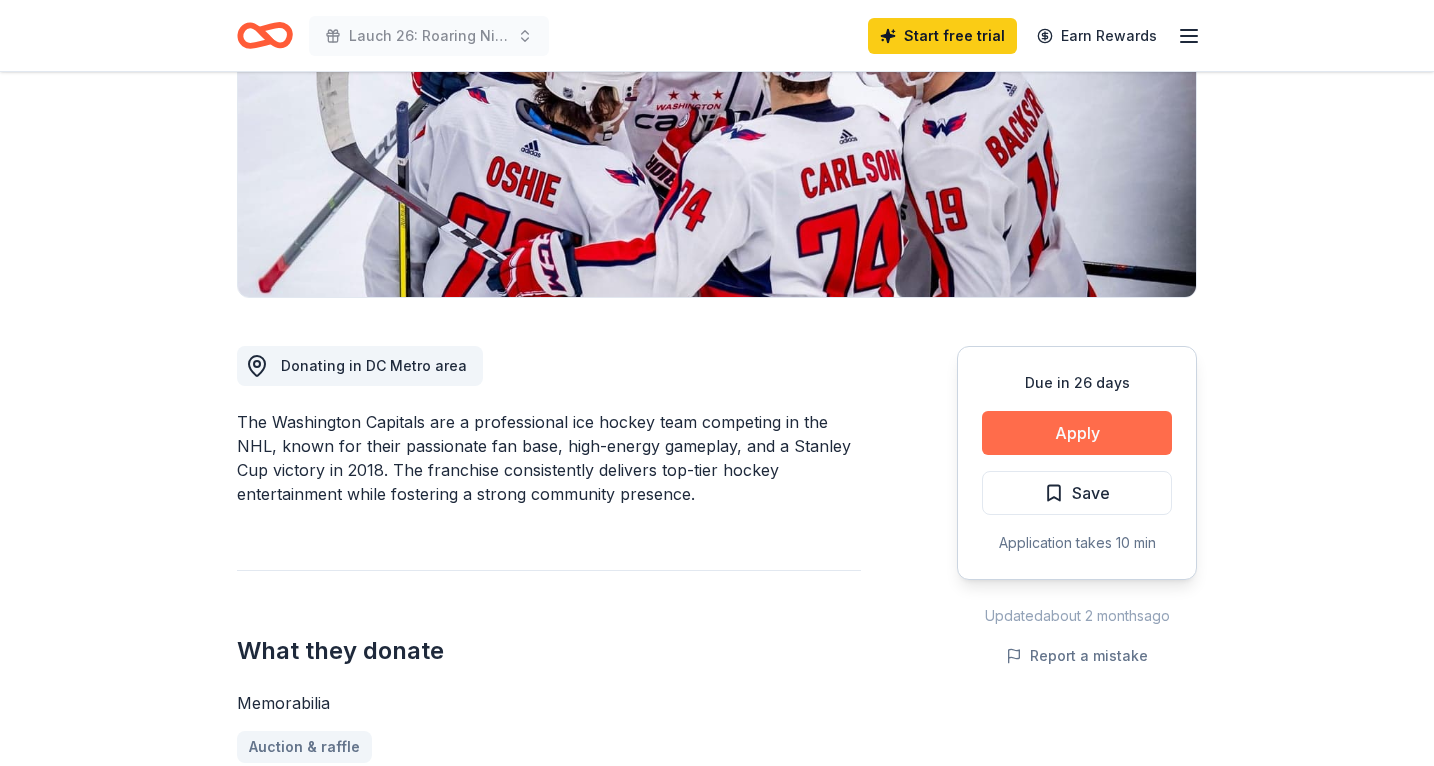 click on "Apply" at bounding box center [1077, 433] 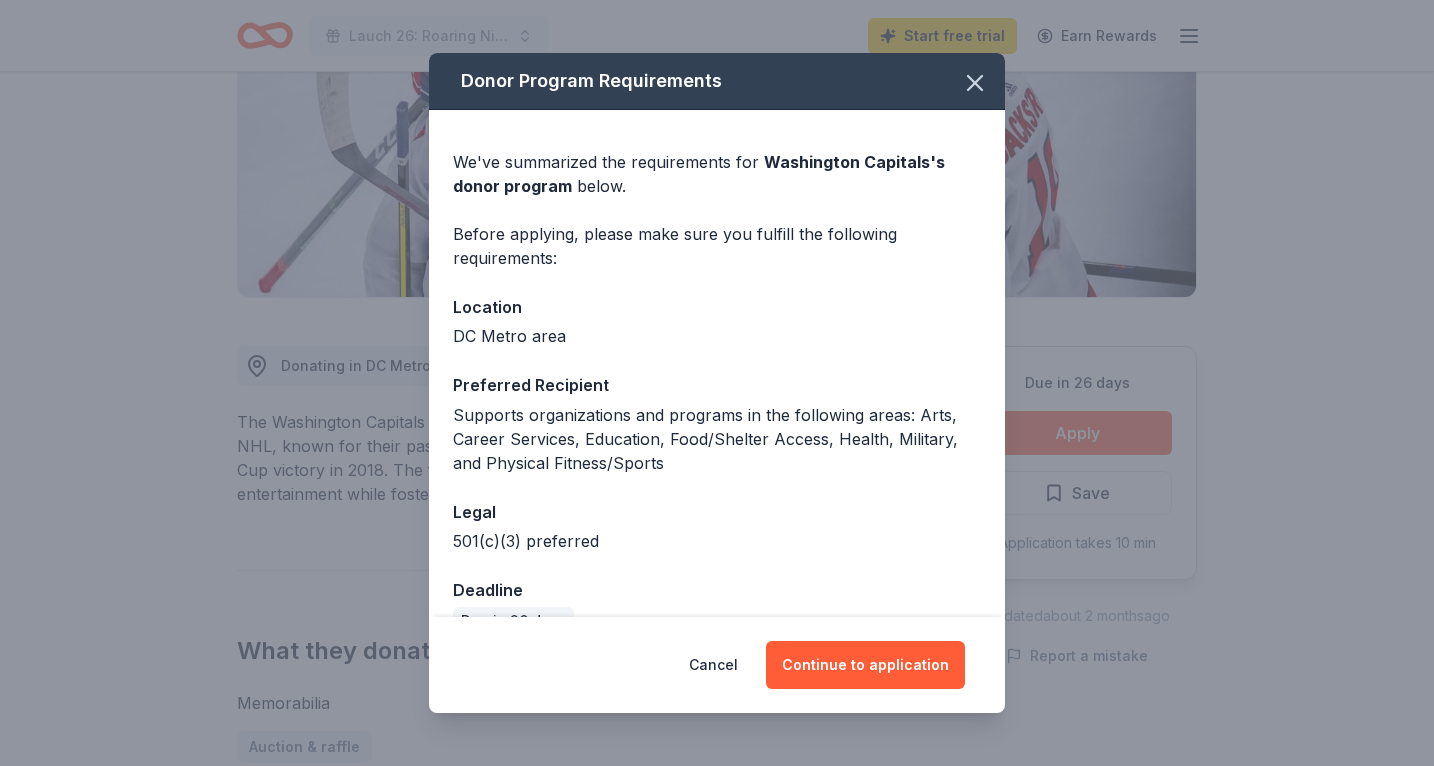 scroll, scrollTop: 42, scrollLeft: 0, axis: vertical 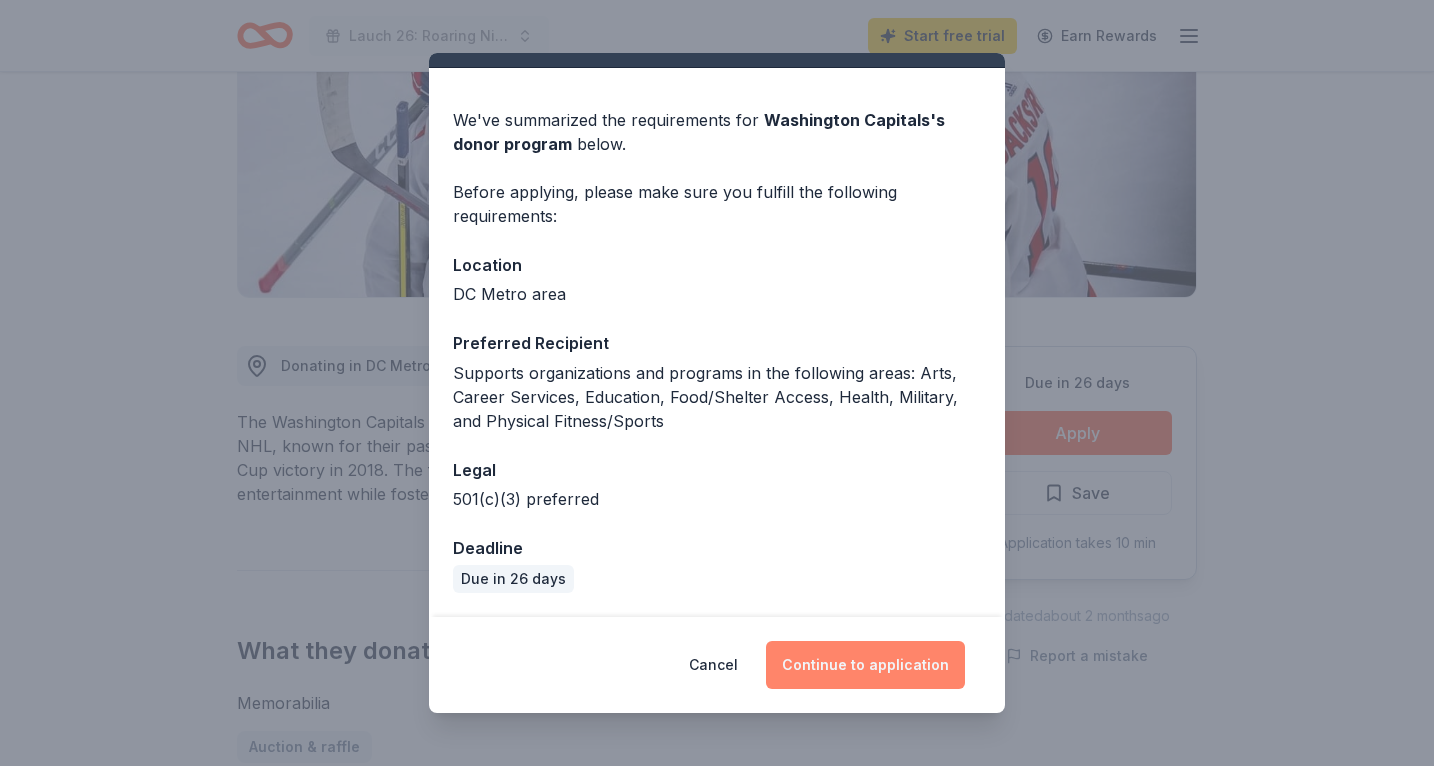 click on "Continue to application" at bounding box center (865, 665) 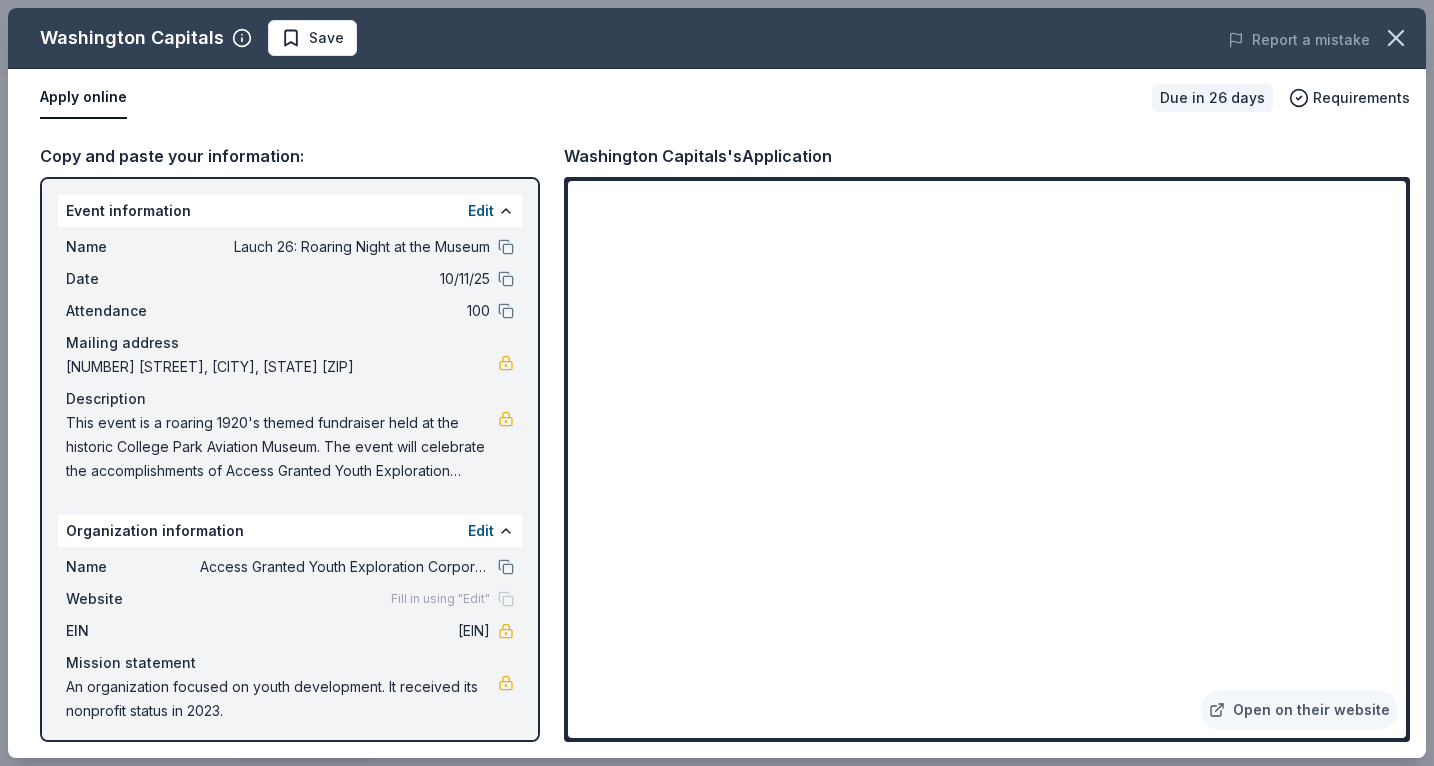 click at bounding box center (506, 631) 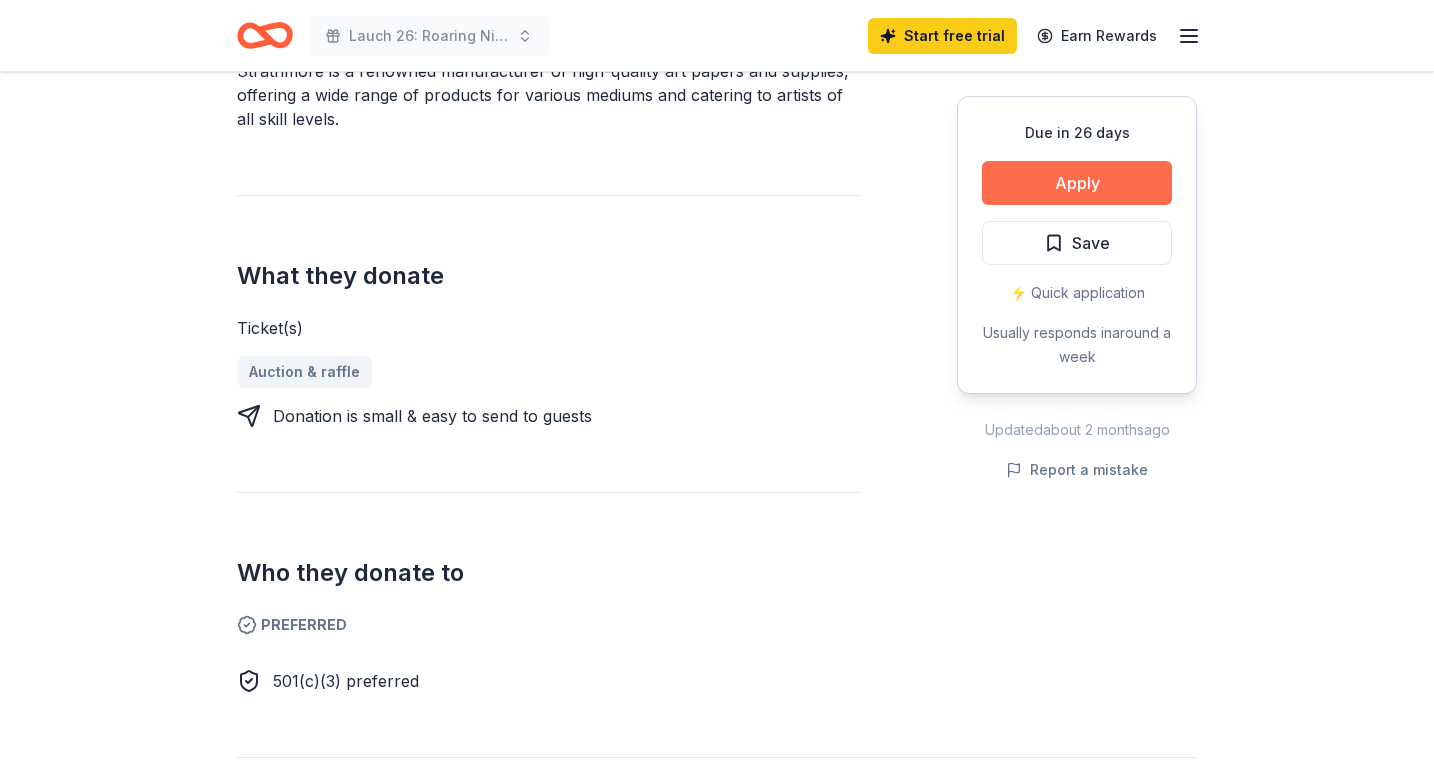 scroll, scrollTop: 654, scrollLeft: 0, axis: vertical 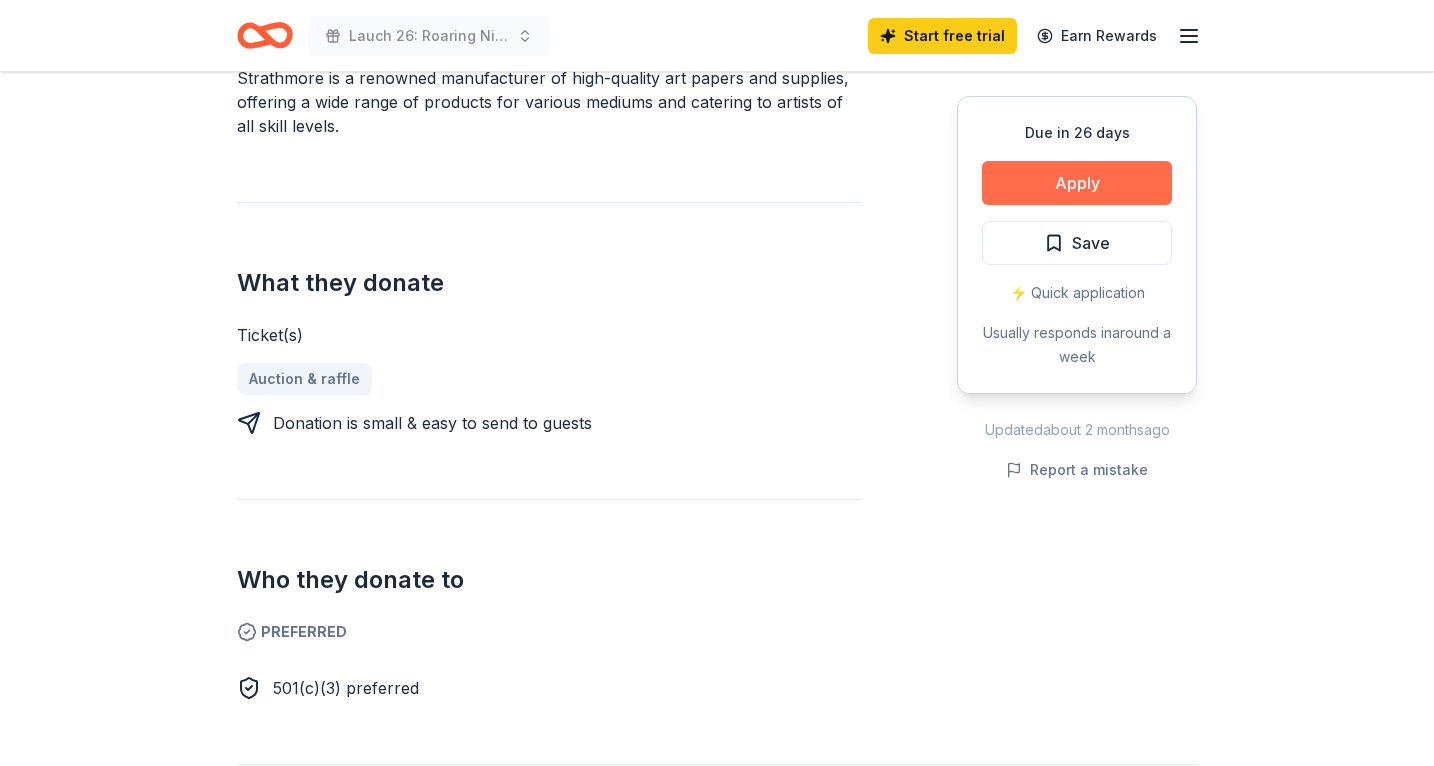 click on "Apply" at bounding box center (1077, 183) 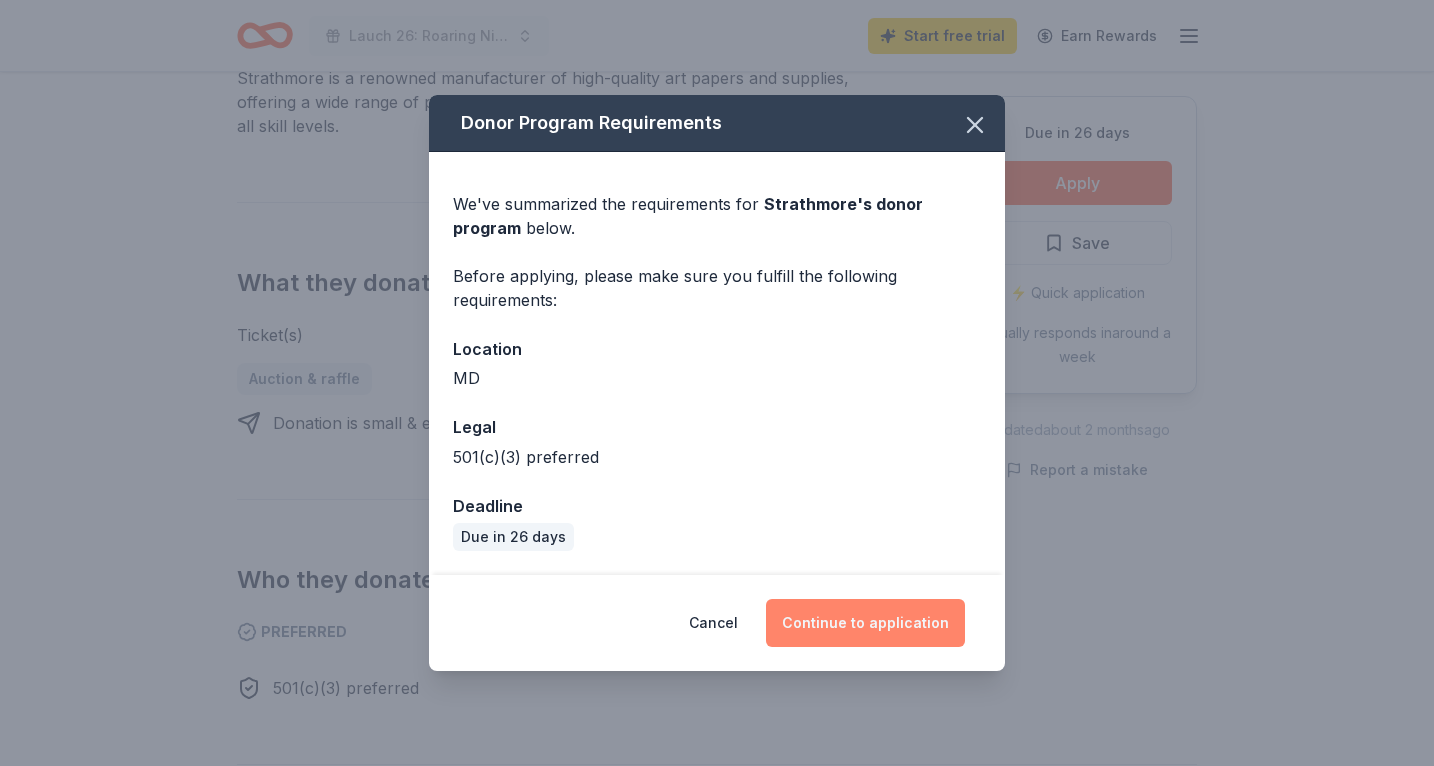 click on "Continue to application" at bounding box center [865, 623] 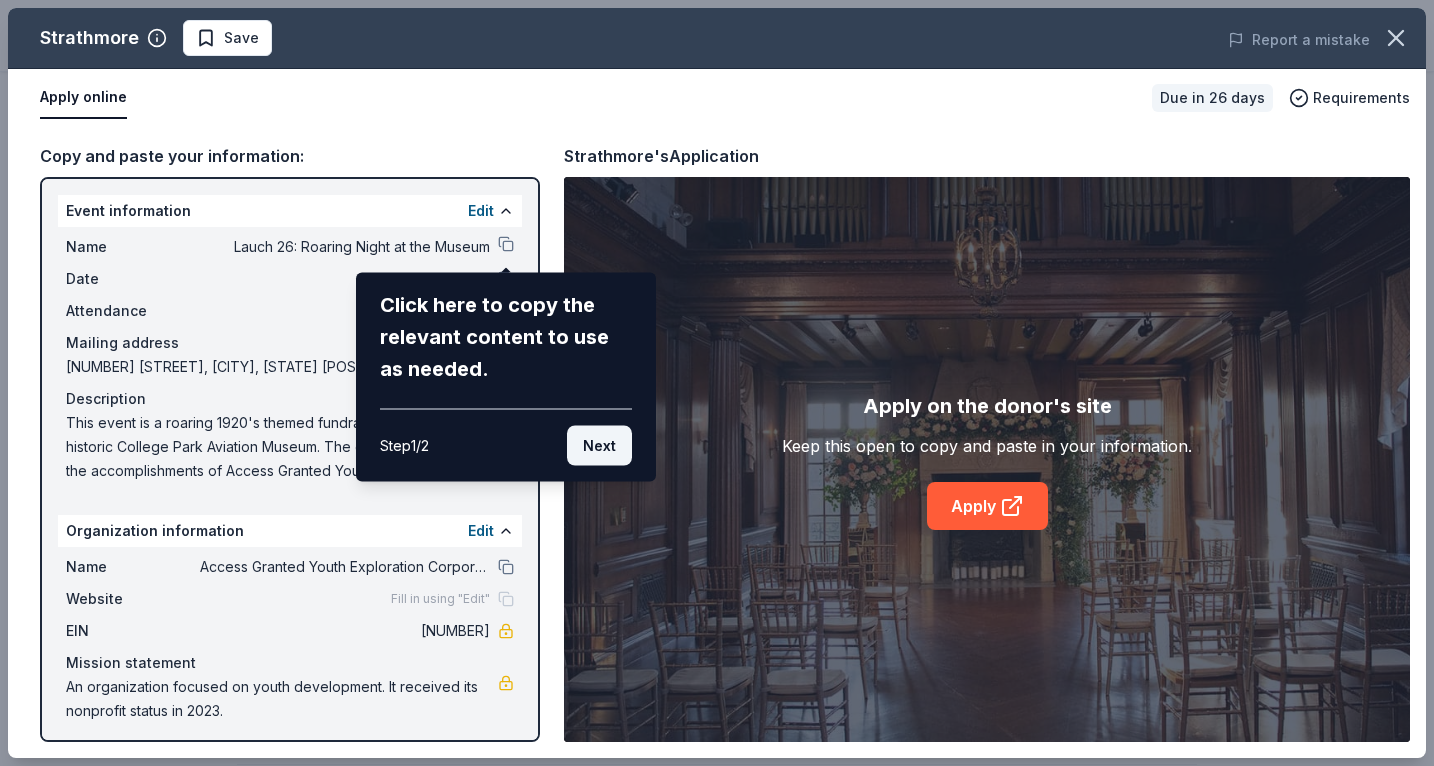 click on "Next" at bounding box center [599, 446] 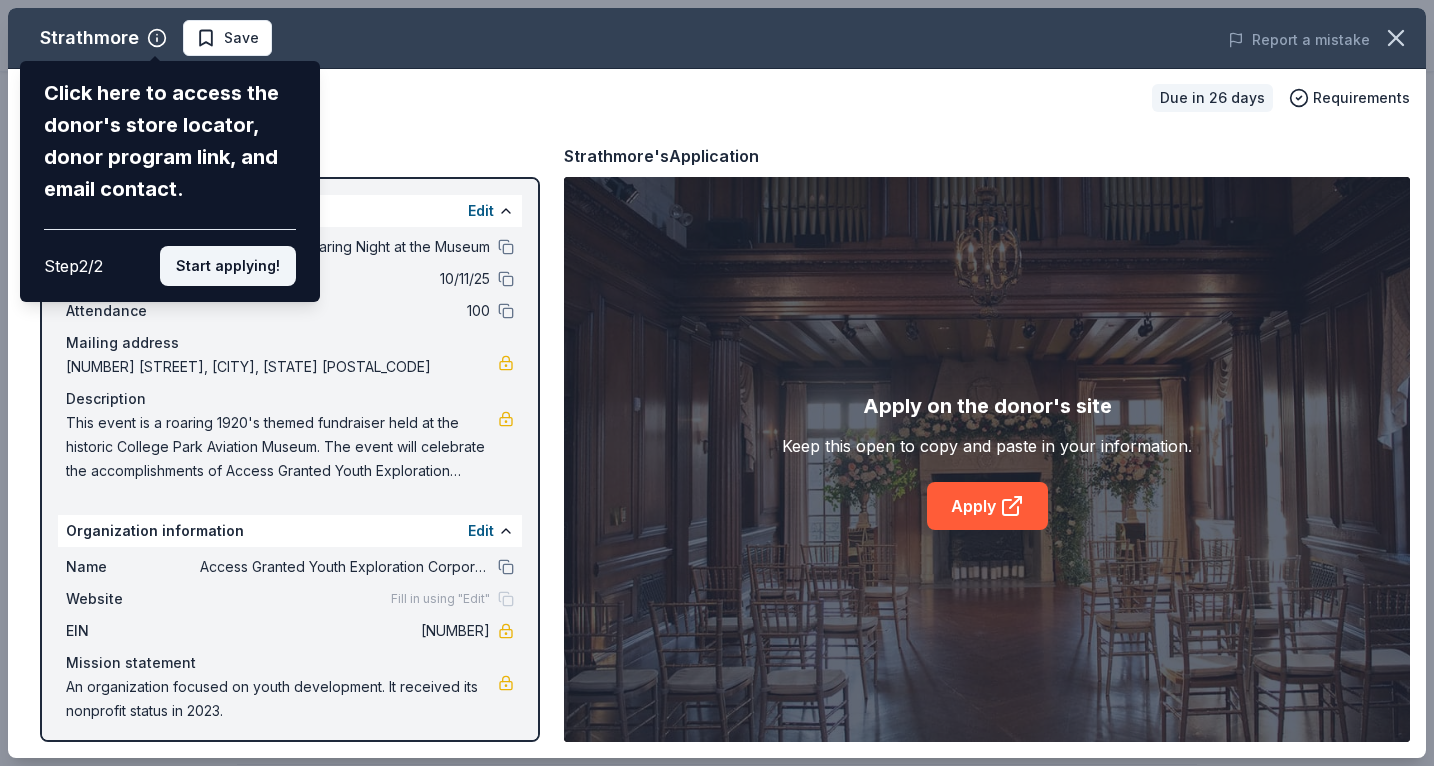 click on "Start applying!" at bounding box center (228, 266) 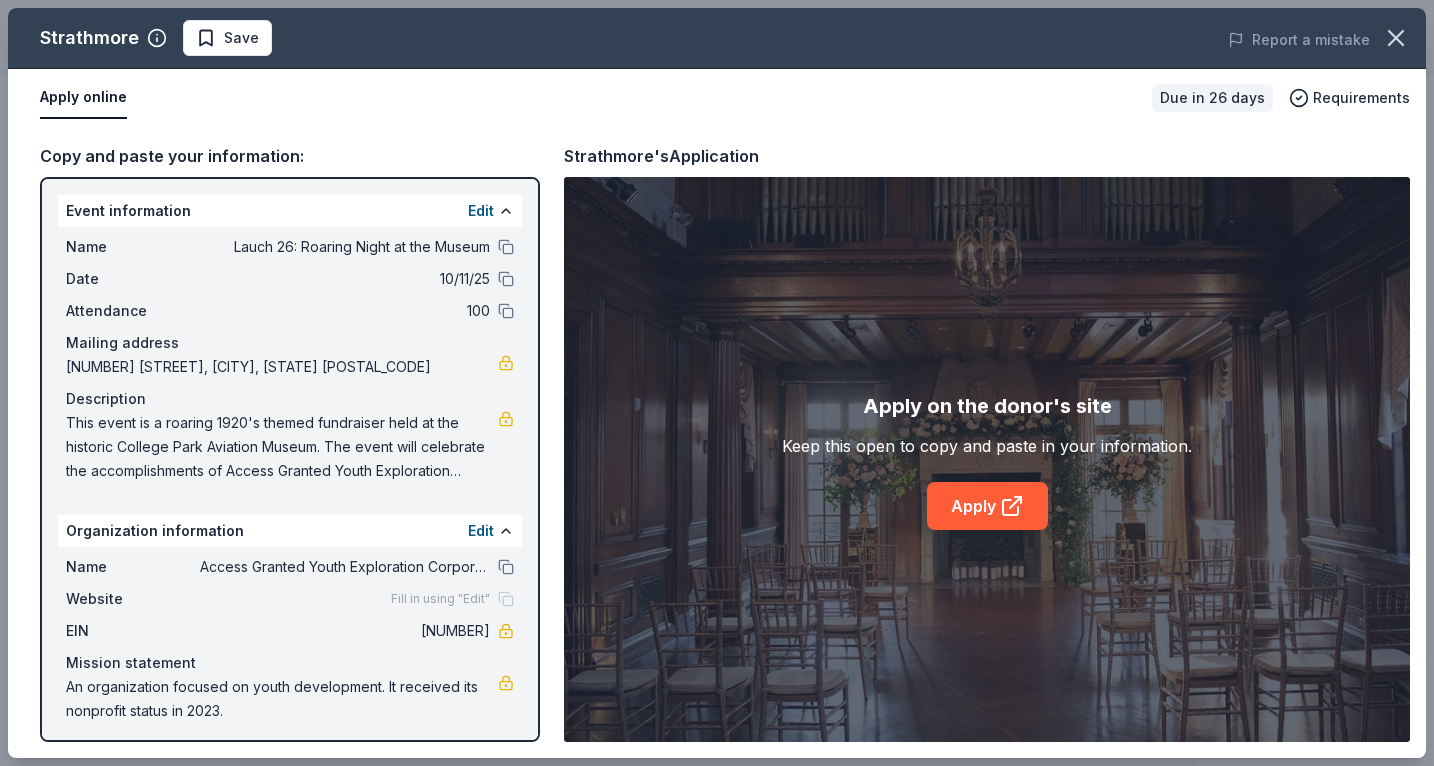 scroll, scrollTop: 7, scrollLeft: 0, axis: vertical 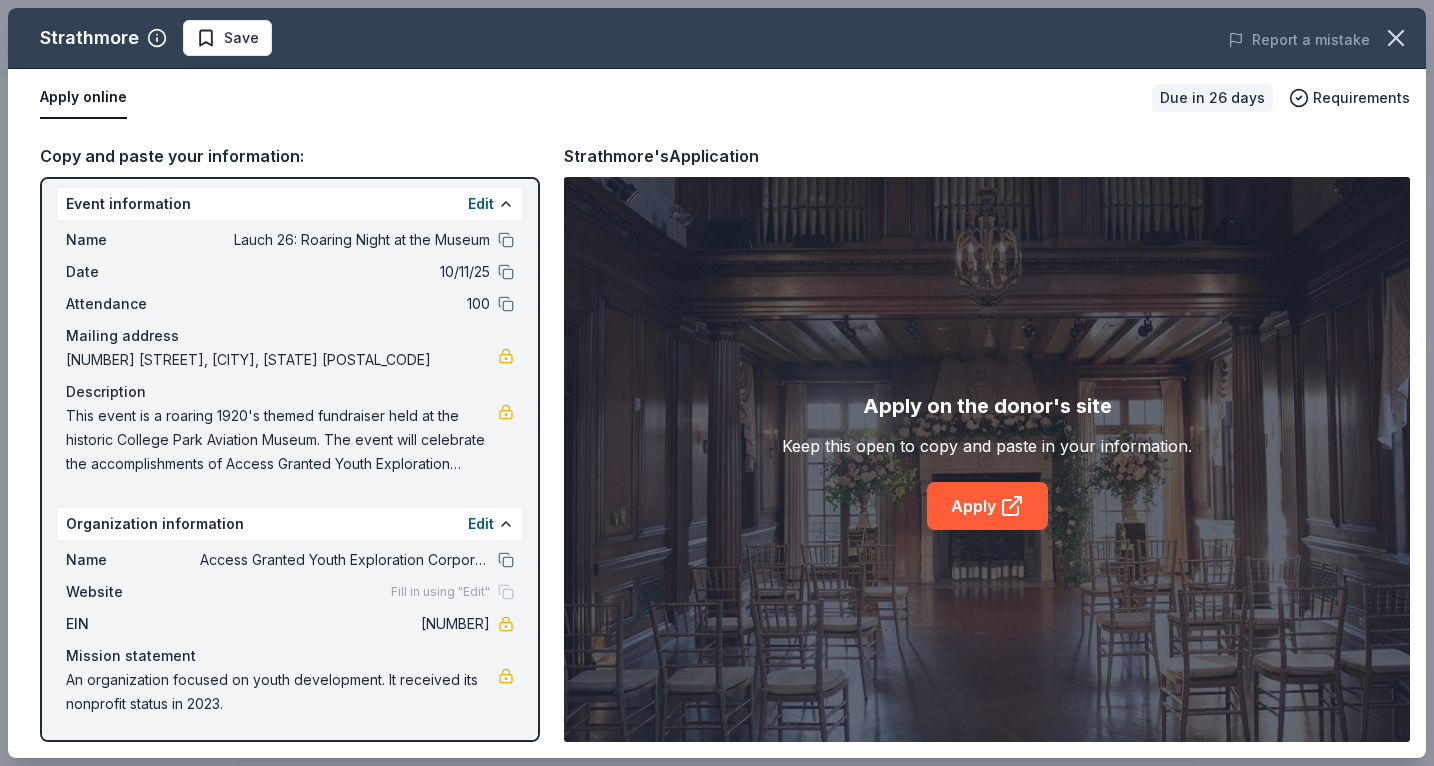 click on "Apply online" at bounding box center [83, 98] 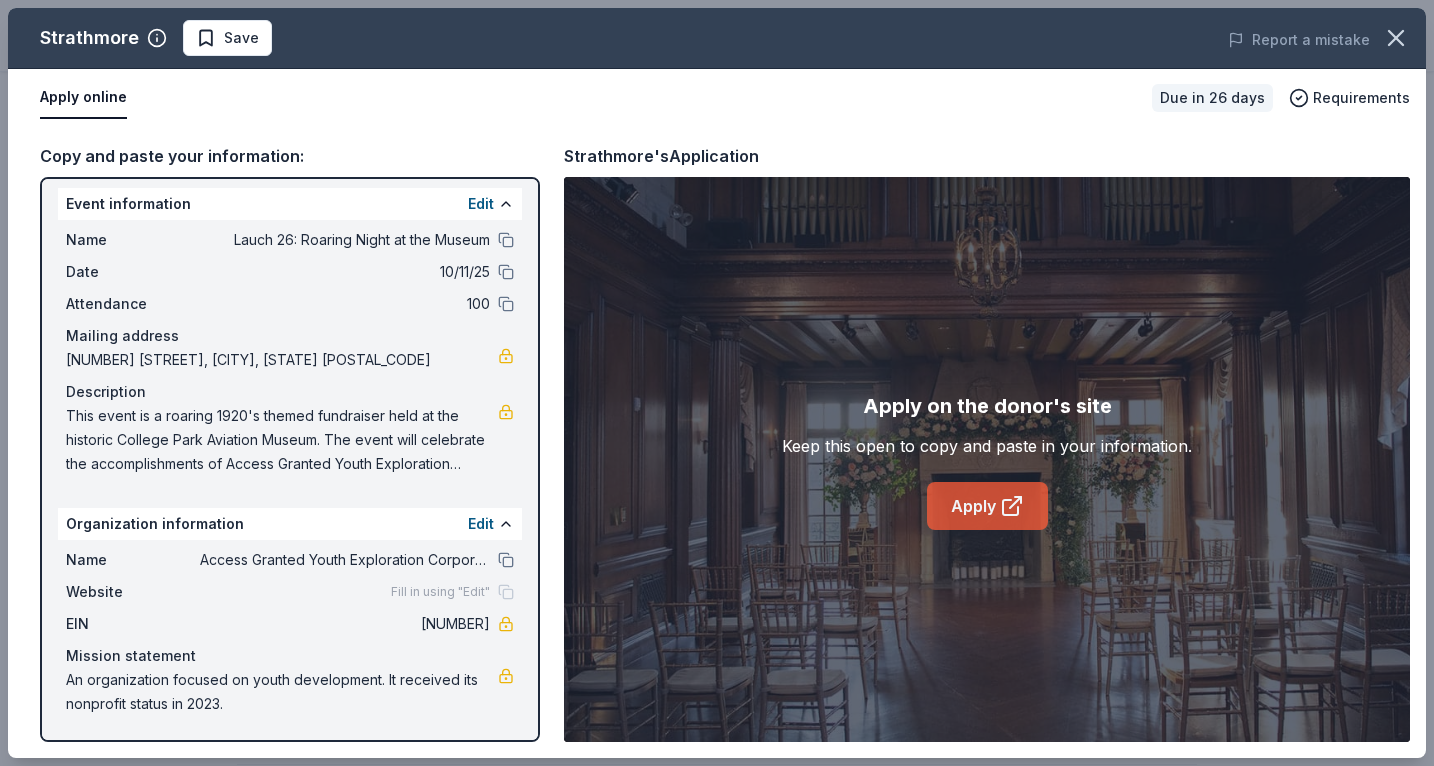 click on "Apply" at bounding box center [987, 506] 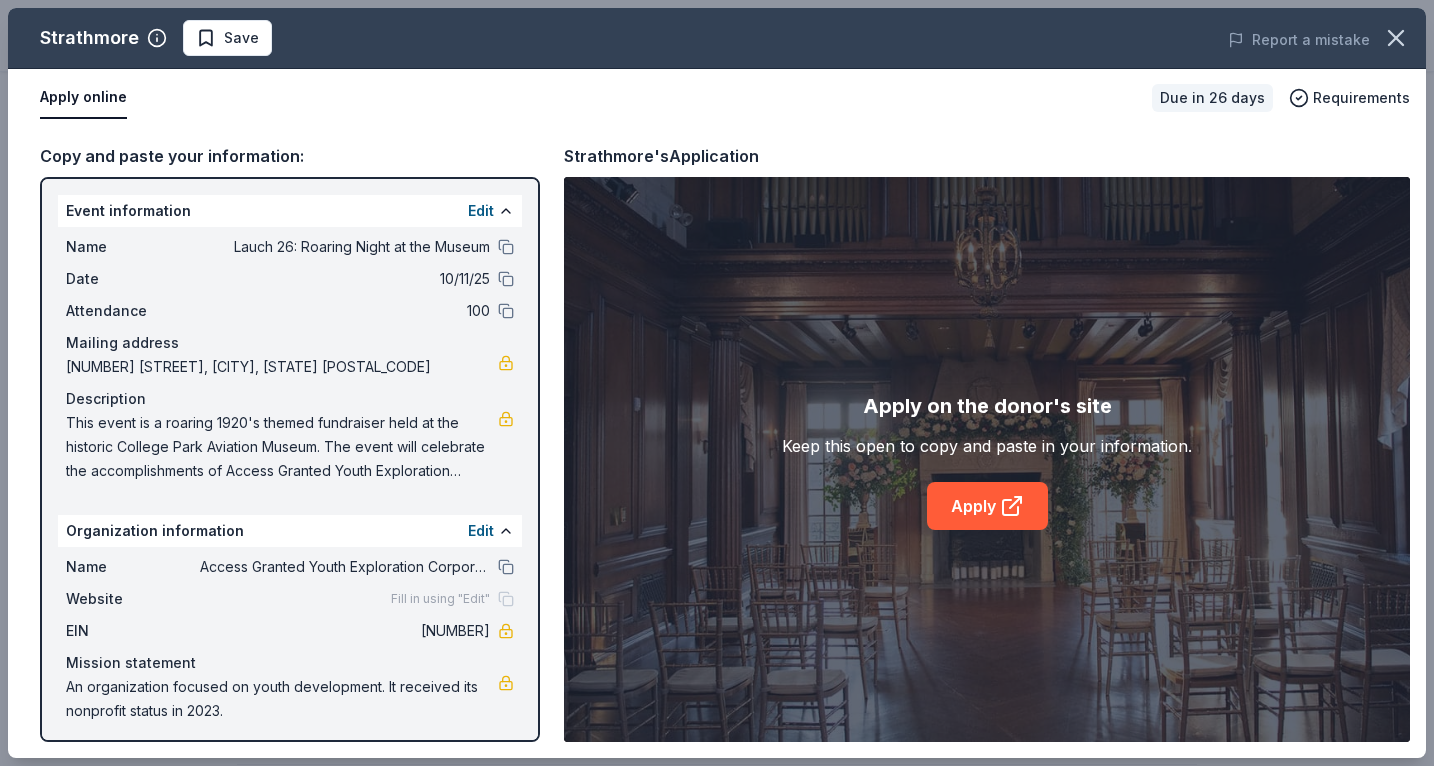 scroll, scrollTop: 7, scrollLeft: 0, axis: vertical 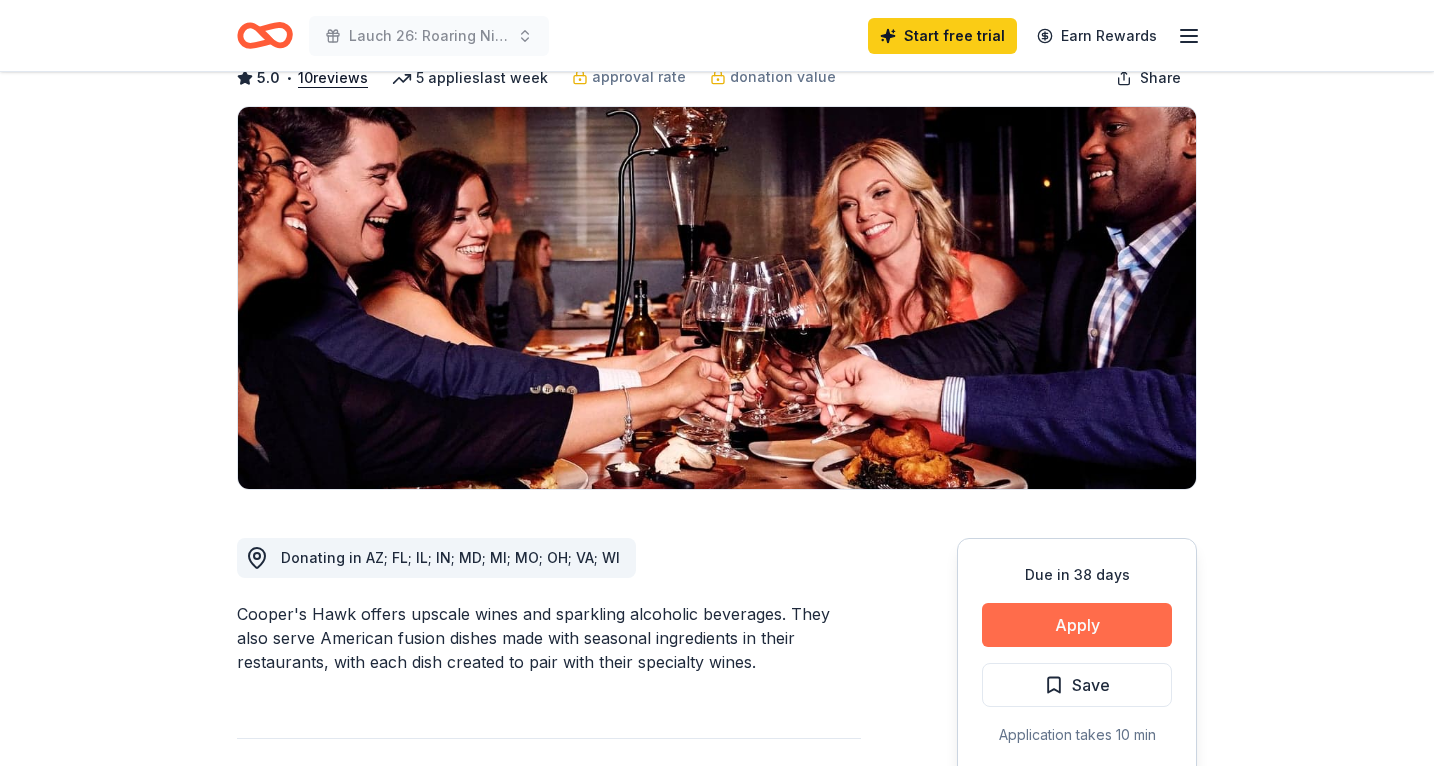 click on "Apply" at bounding box center [1077, 625] 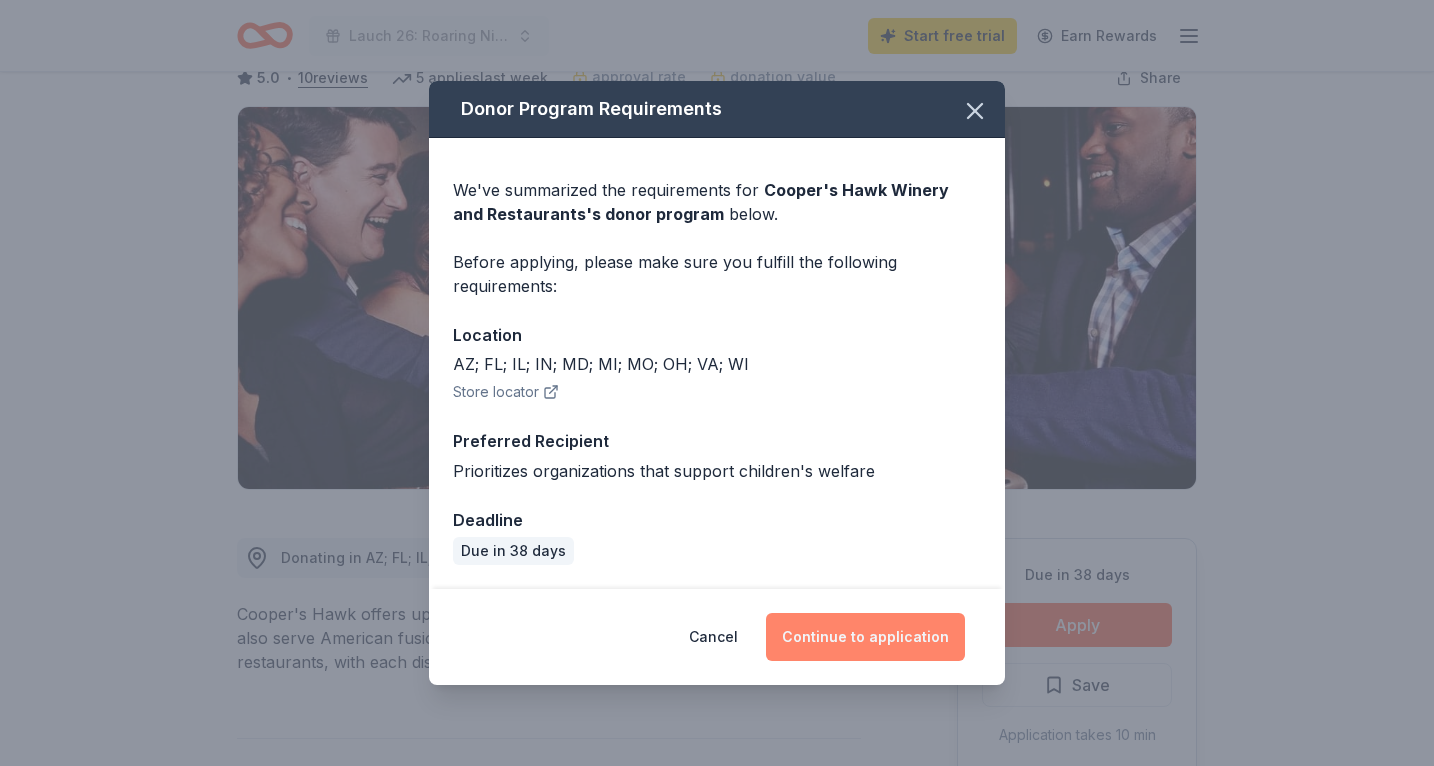 click on "Continue to application" at bounding box center (865, 637) 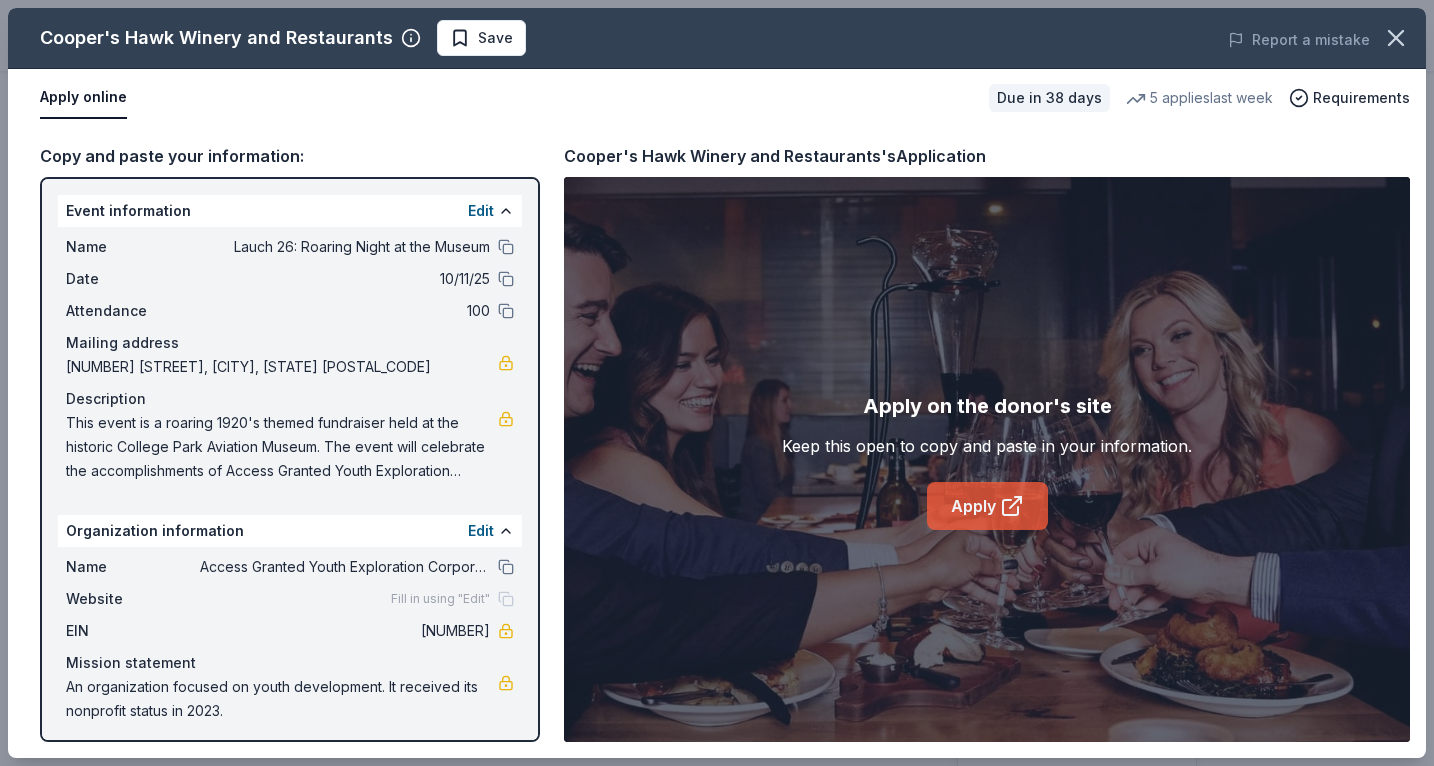 click on "Apply" at bounding box center (987, 506) 